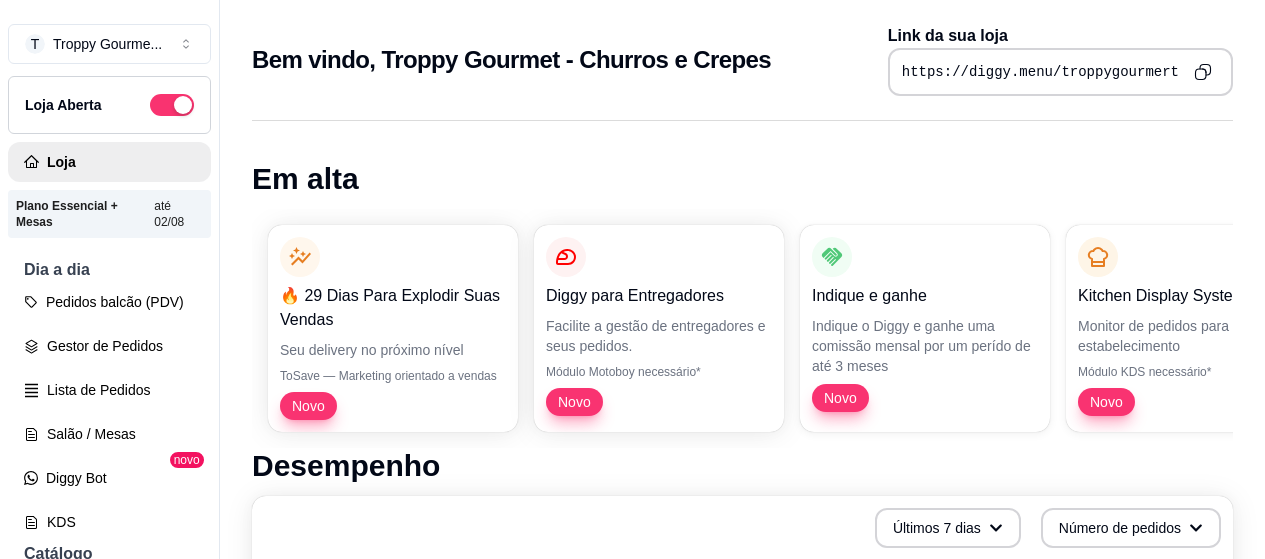 scroll, scrollTop: 0, scrollLeft: 0, axis: both 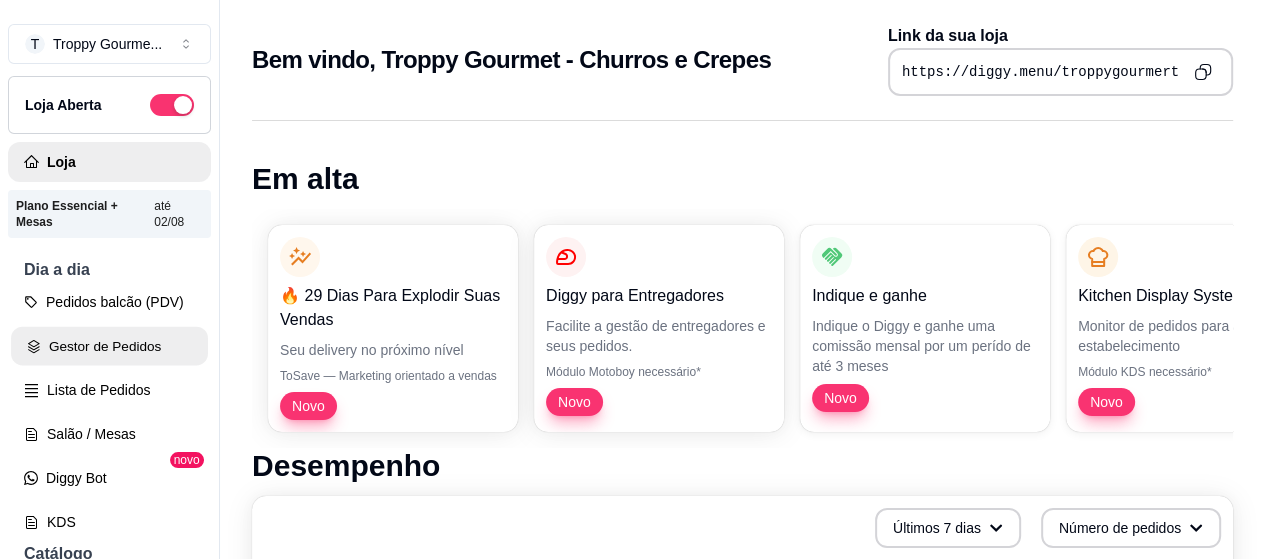 click on "Gestor de Pedidos" at bounding box center [109, 346] 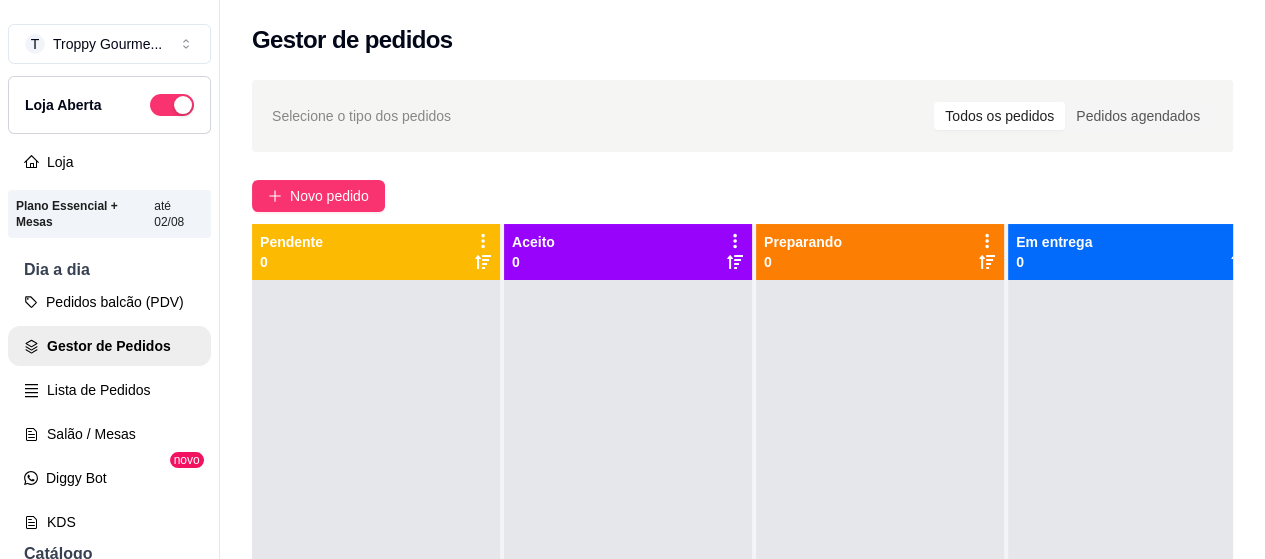 scroll, scrollTop: 71, scrollLeft: 0, axis: vertical 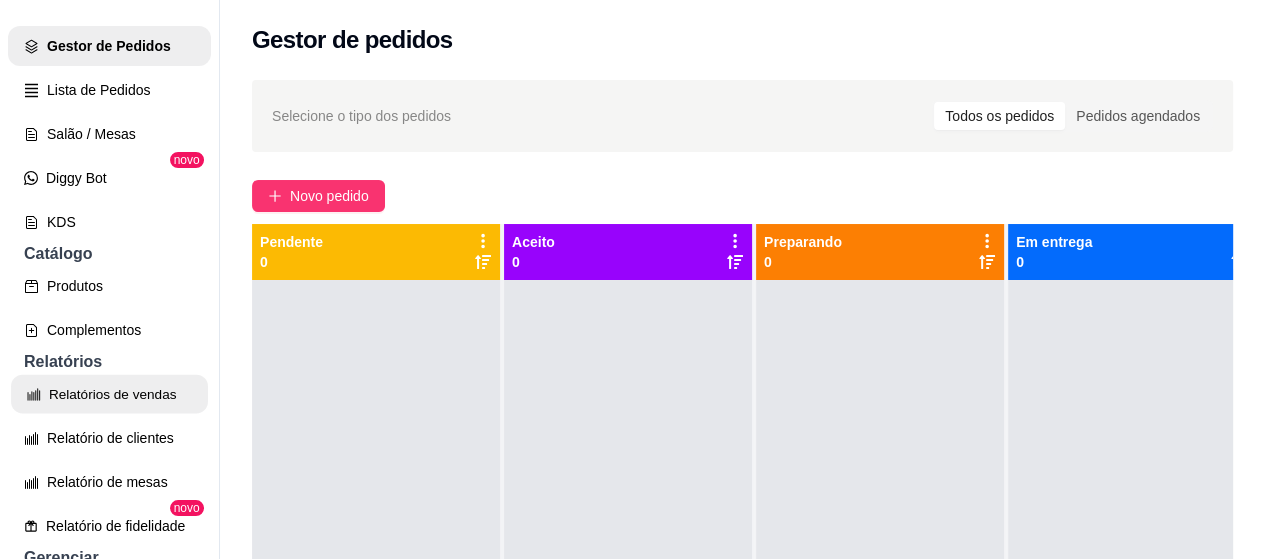 click on "Relatórios de vendas" at bounding box center [109, 394] 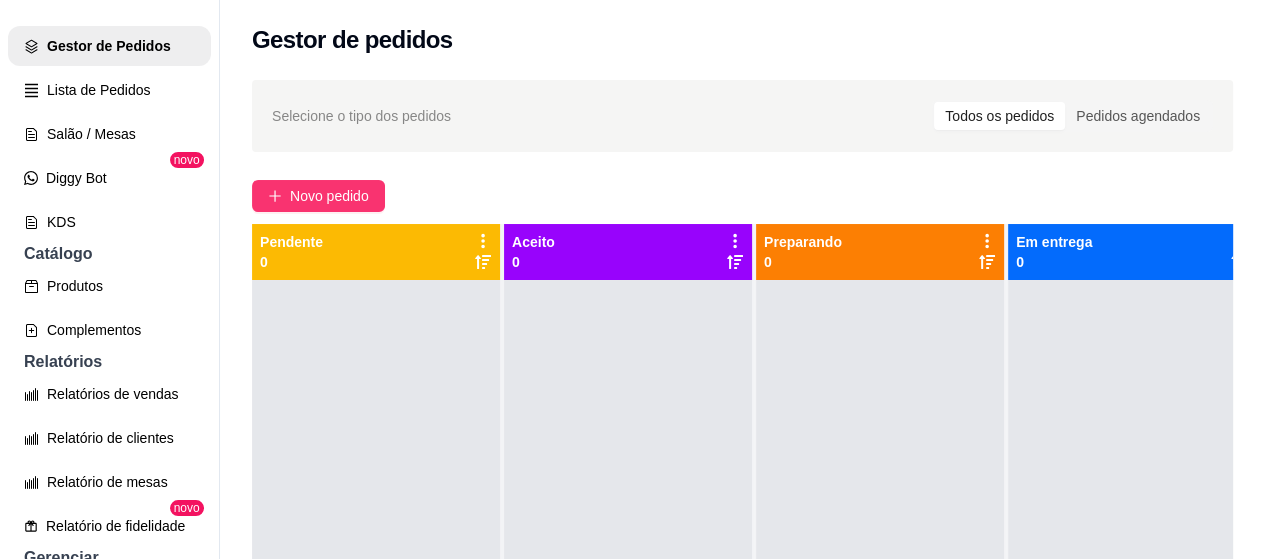 select on "ALL" 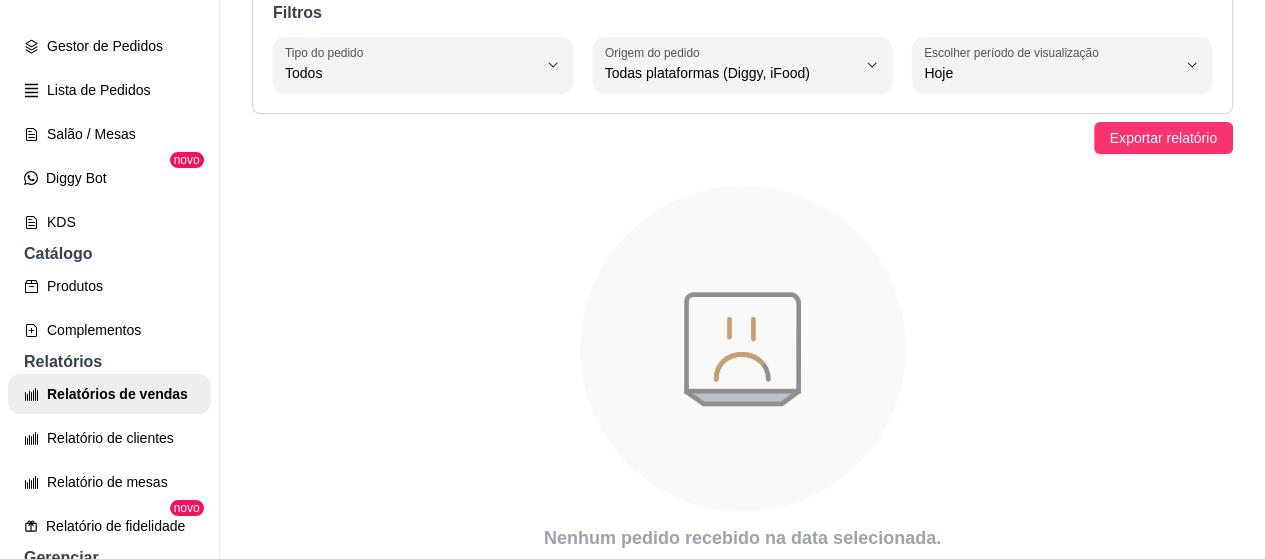 scroll, scrollTop: 188, scrollLeft: 0, axis: vertical 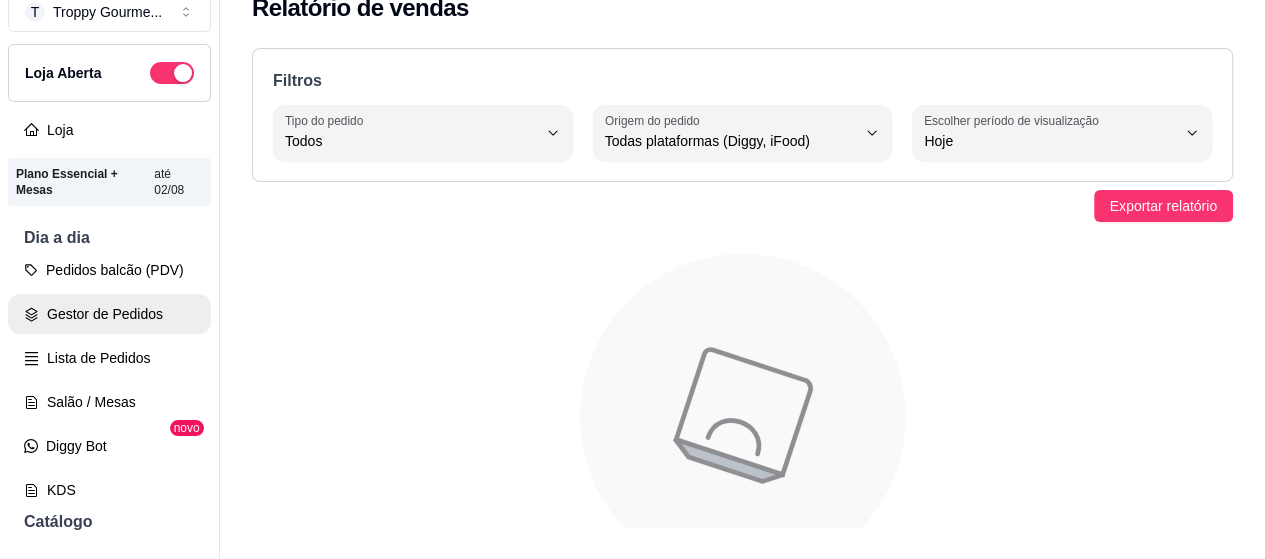 click on "Gestor de Pedidos" at bounding box center (109, 314) 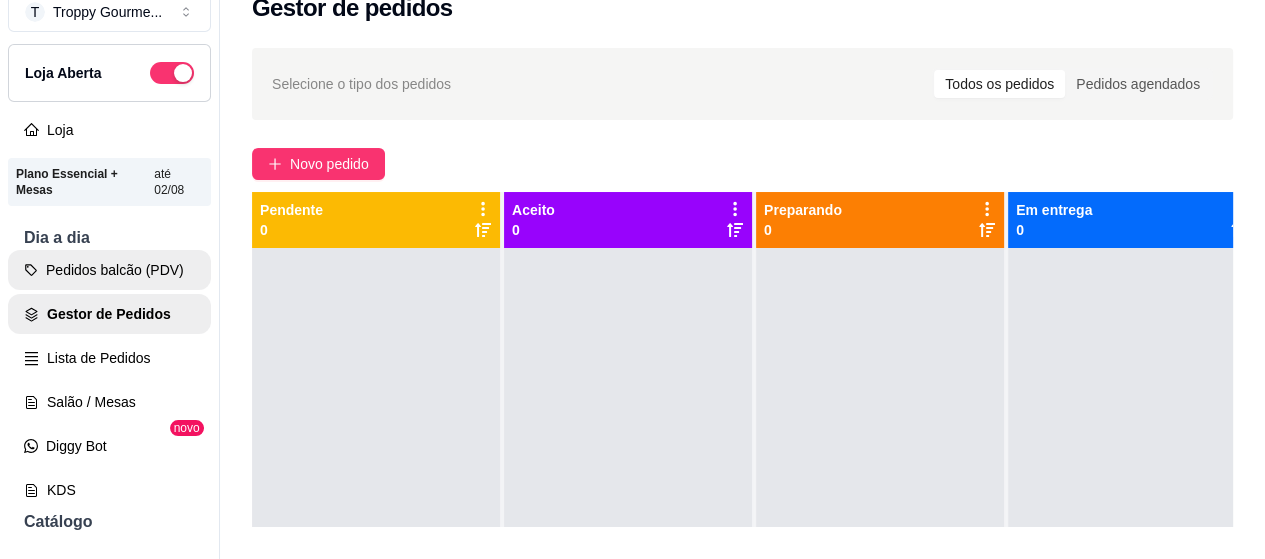 scroll, scrollTop: 0, scrollLeft: 0, axis: both 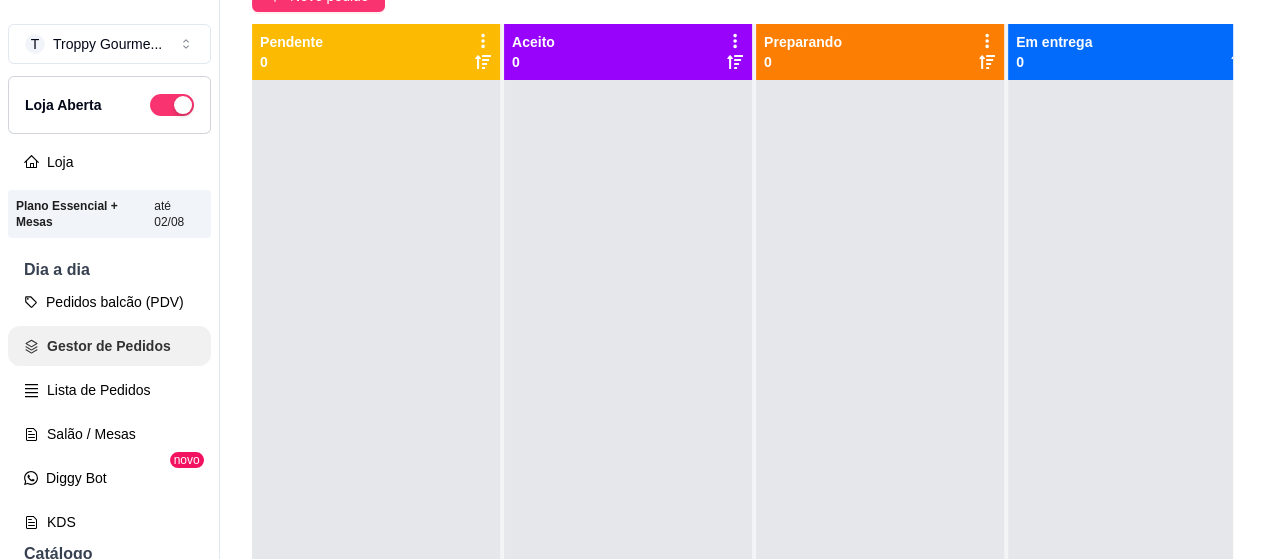 click on "Gestor de Pedidos" at bounding box center (109, 346) 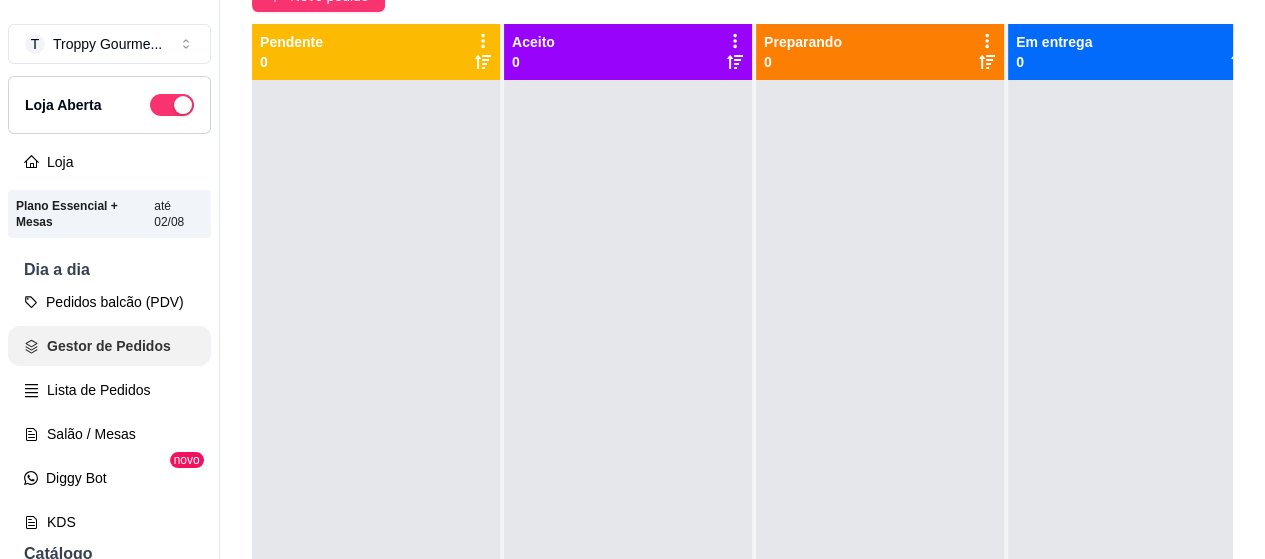 scroll, scrollTop: 0, scrollLeft: 0, axis: both 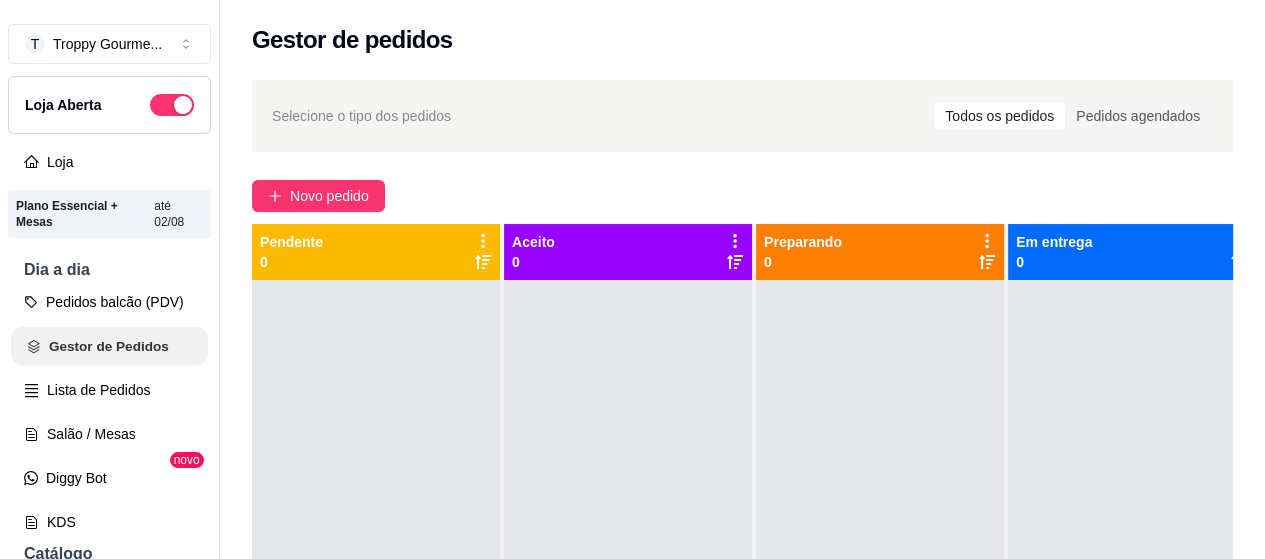 click on "Gestor de Pedidos" at bounding box center [109, 346] 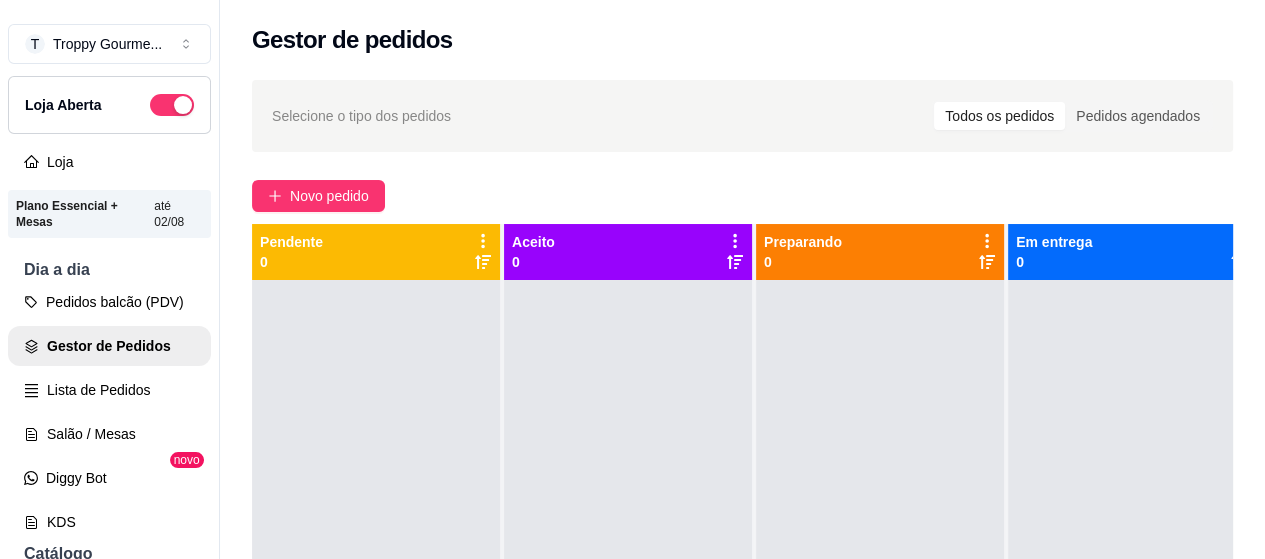scroll, scrollTop: 32, scrollLeft: 0, axis: vertical 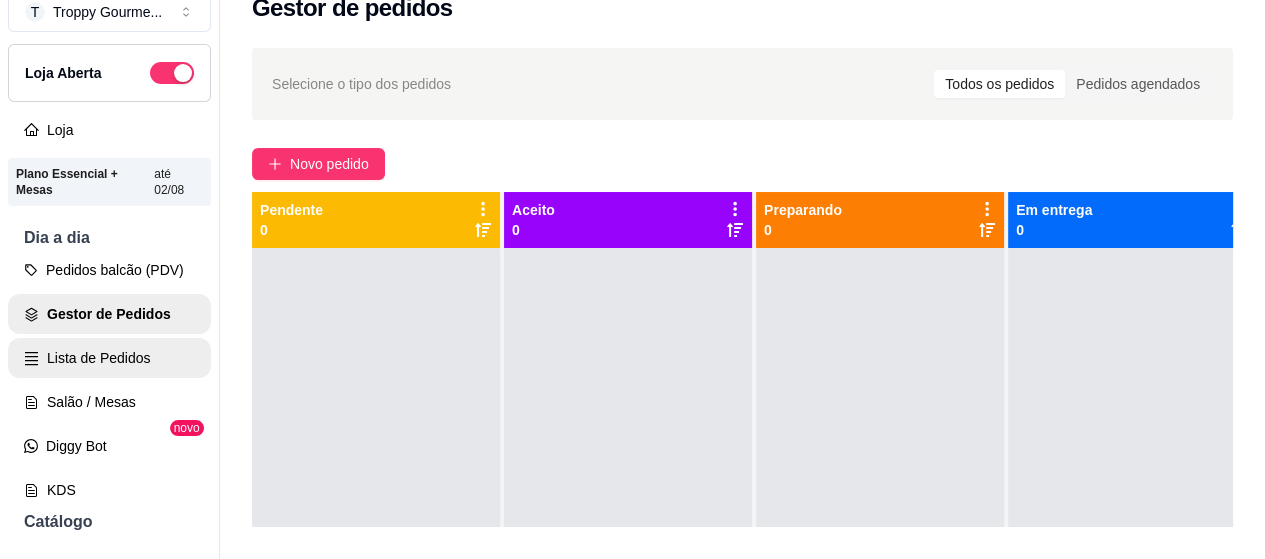 click on "Lista de Pedidos" at bounding box center [109, 358] 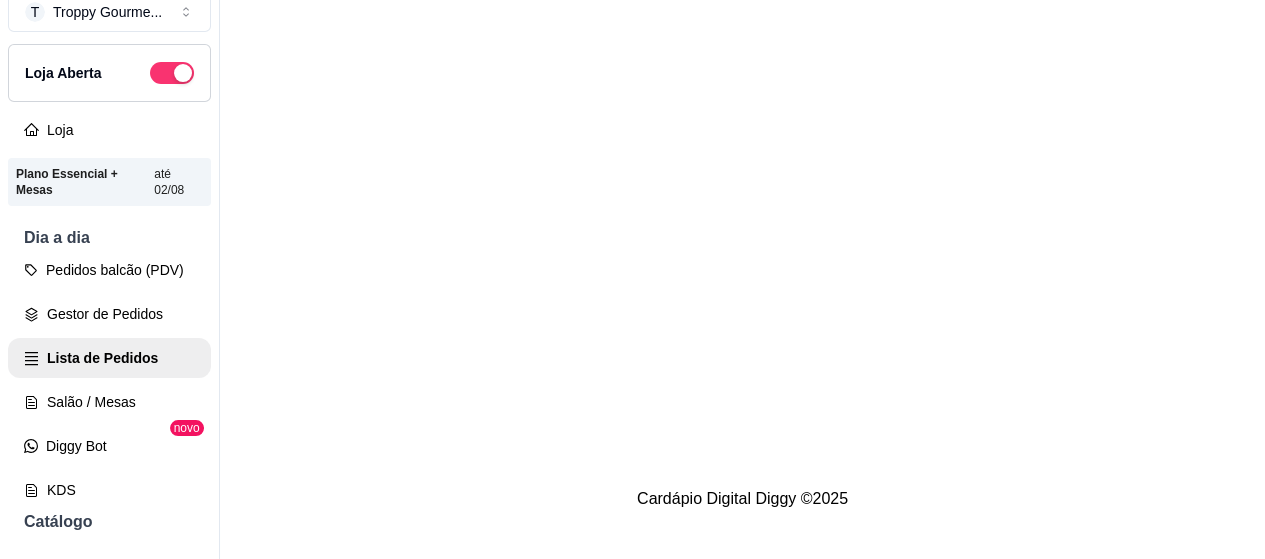 scroll, scrollTop: 0, scrollLeft: 0, axis: both 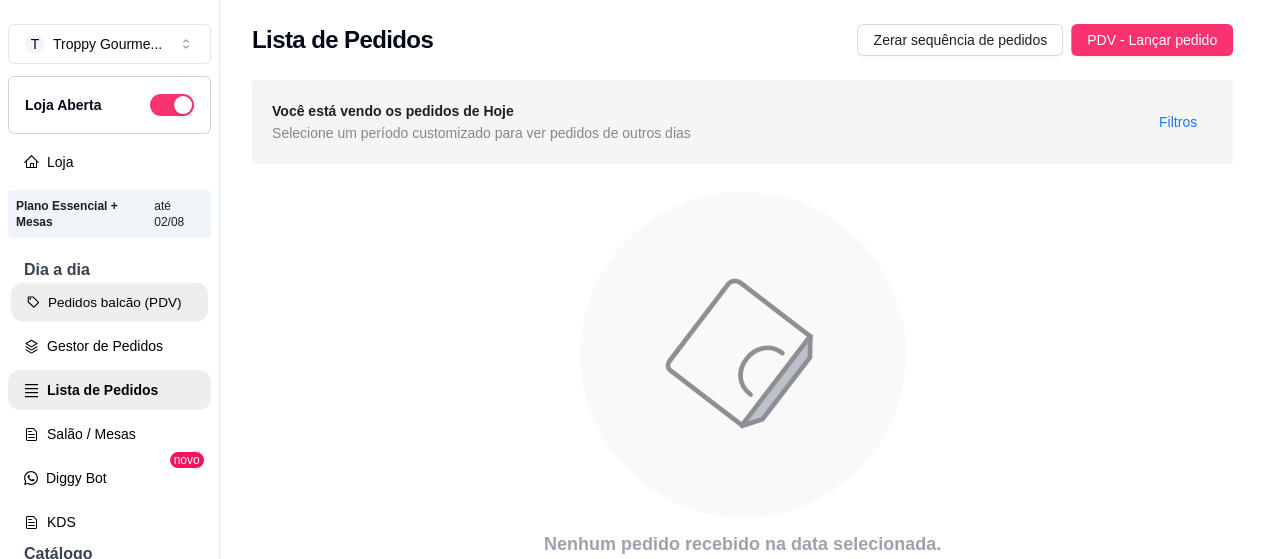 click on "Pedidos balcão (PDV)" at bounding box center (109, 302) 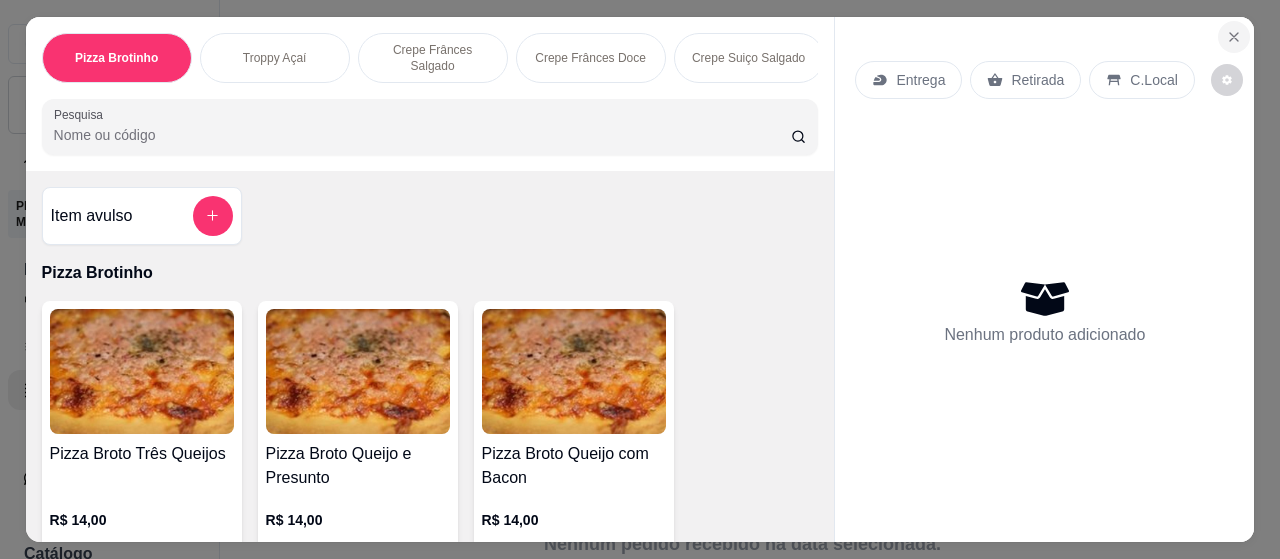 click 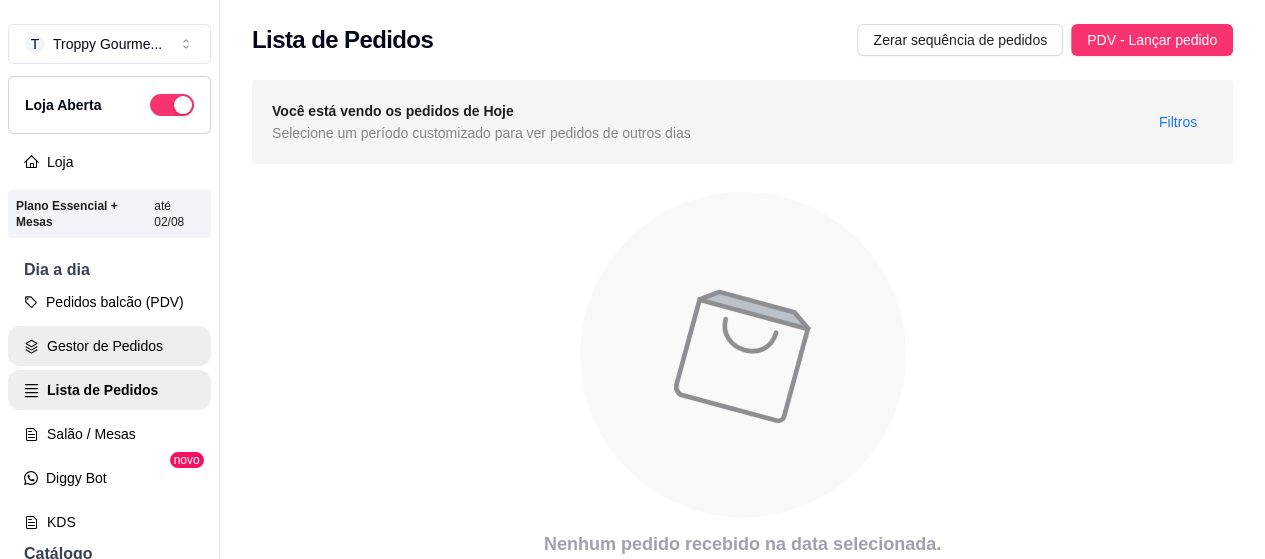 click on "Gestor de Pedidos" at bounding box center [109, 346] 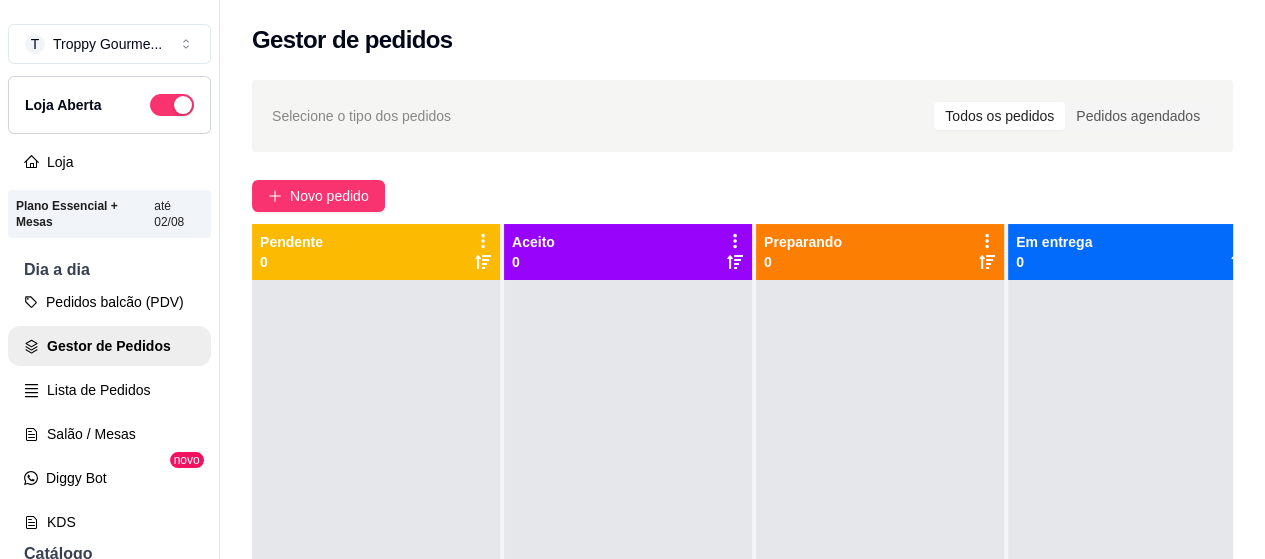 scroll, scrollTop: 71, scrollLeft: 0, axis: vertical 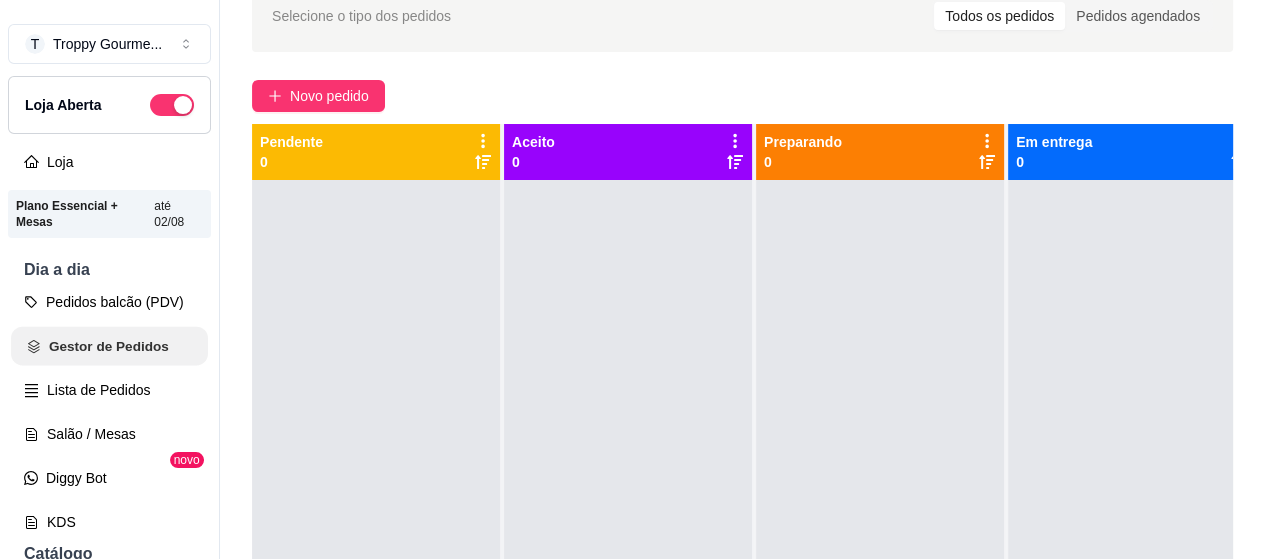 click on "Gestor de Pedidos" at bounding box center (109, 346) 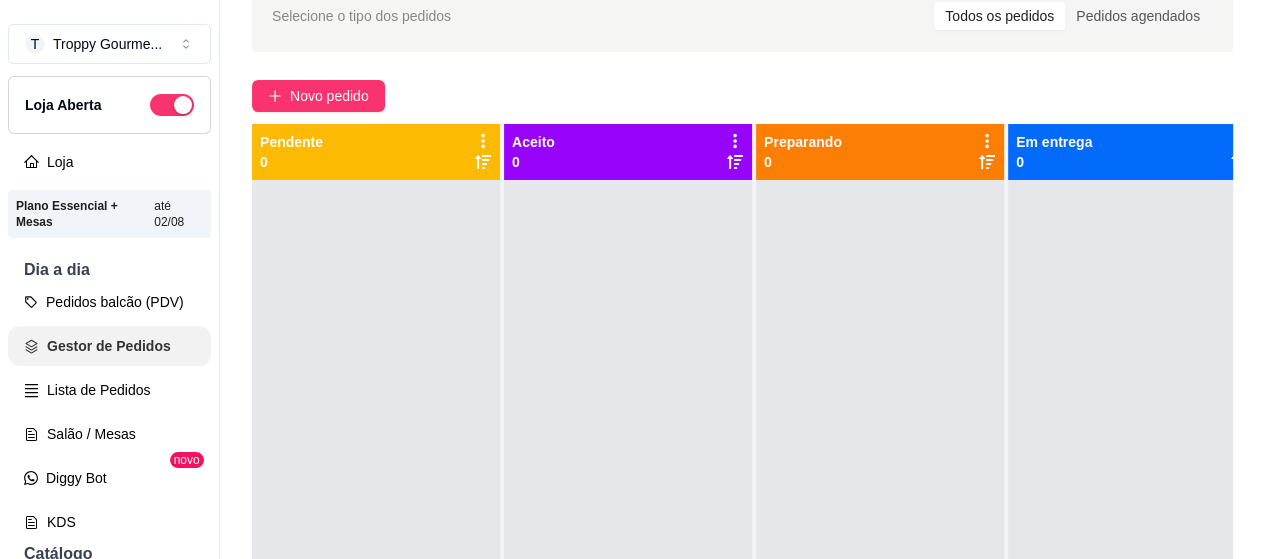 scroll, scrollTop: 0, scrollLeft: 0, axis: both 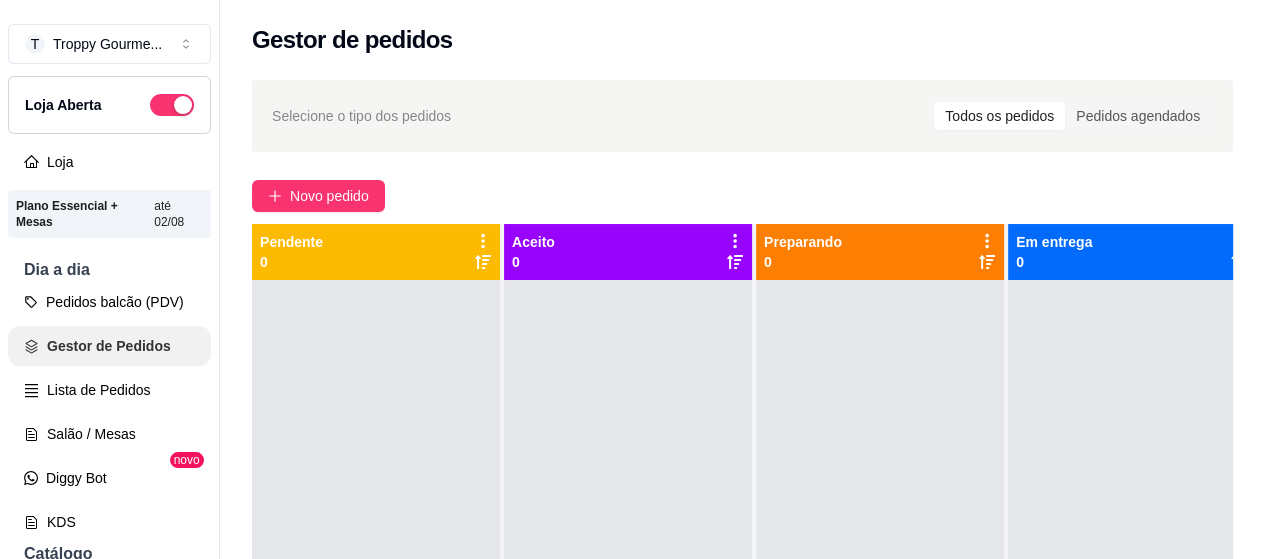 click on "Gestor de Pedidos" at bounding box center (109, 346) 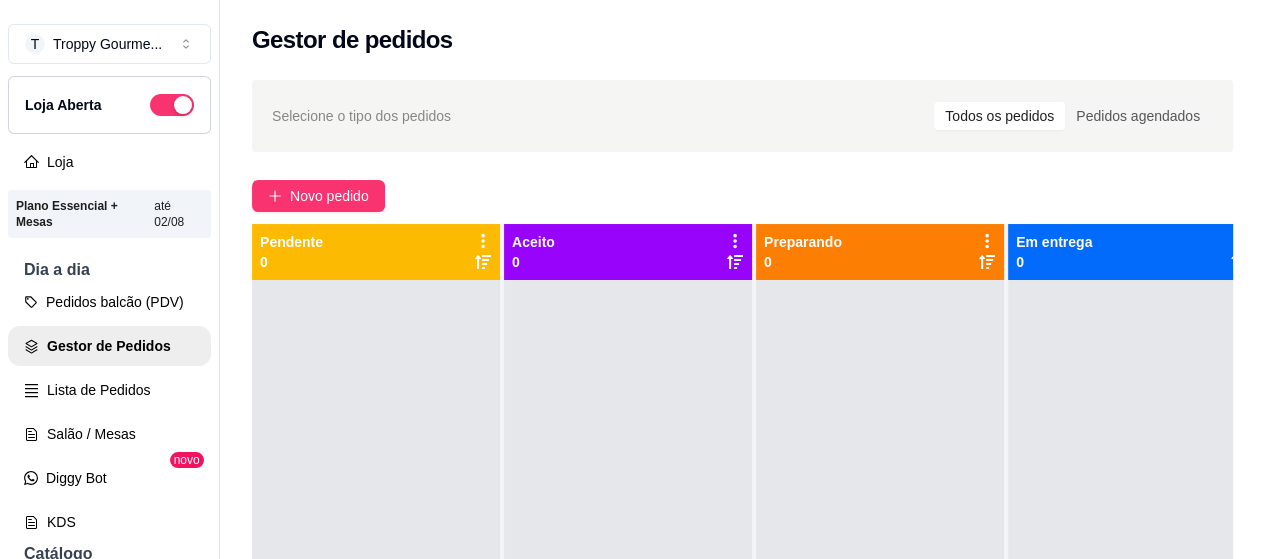 scroll, scrollTop: 0, scrollLeft: 0, axis: both 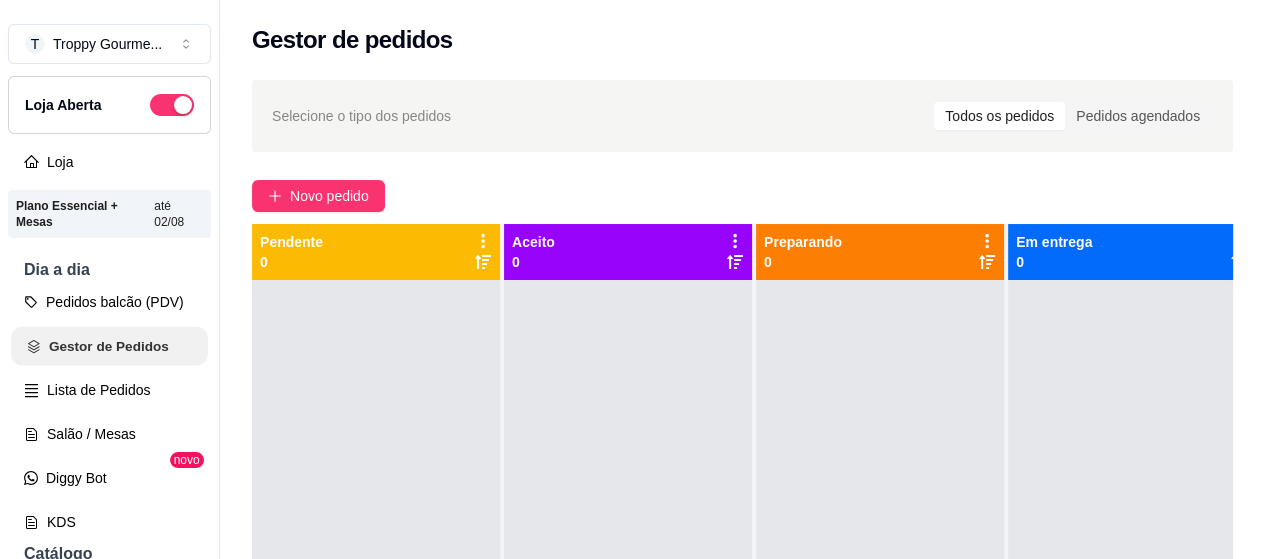 click on "Gestor de Pedidos" at bounding box center [109, 346] 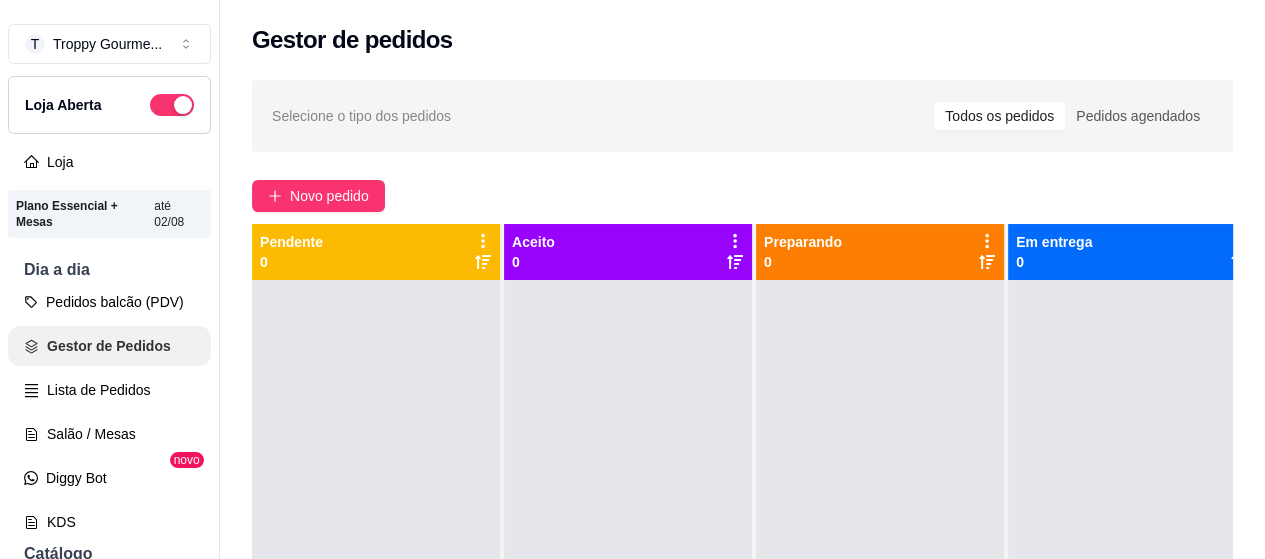 click on "Gestor de Pedidos" at bounding box center [109, 346] 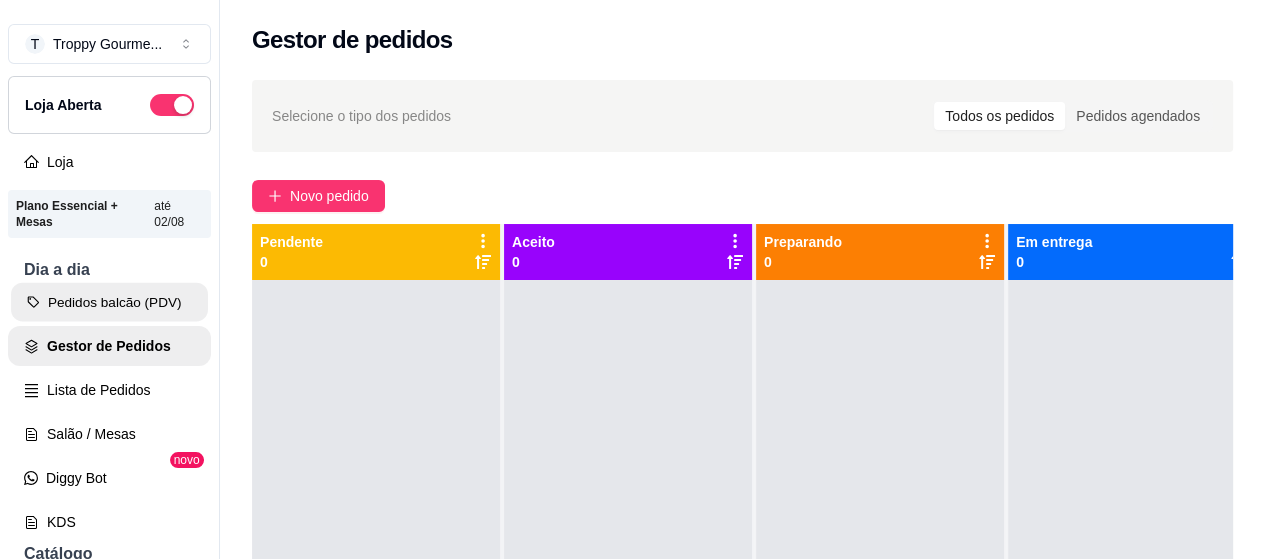 click on "Pedidos balcão (PDV)" at bounding box center (109, 302) 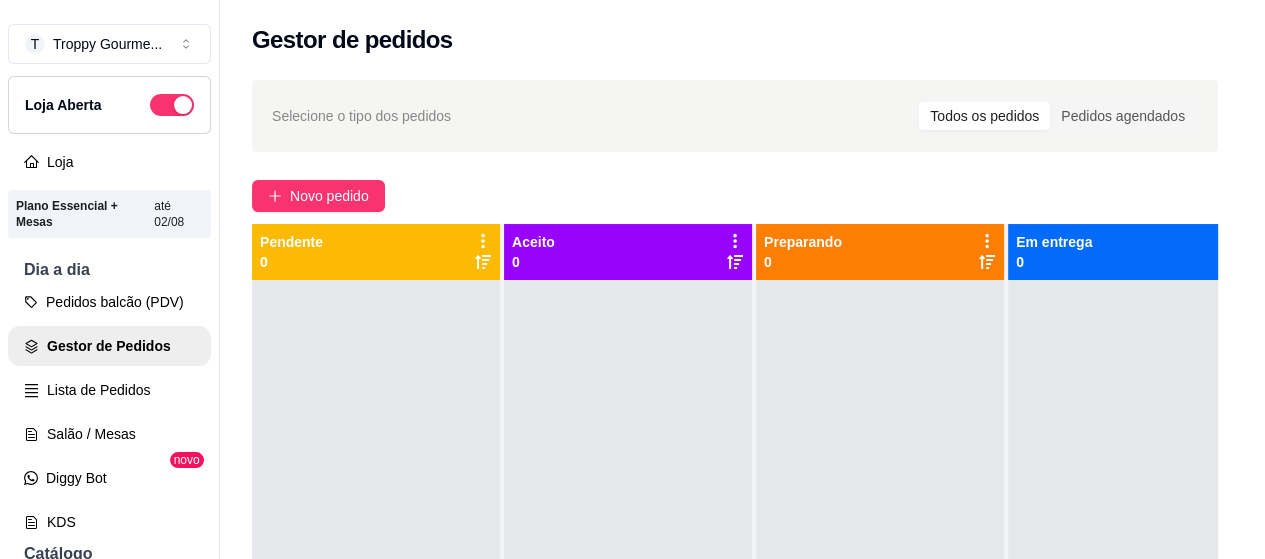 click at bounding box center (141, 371) 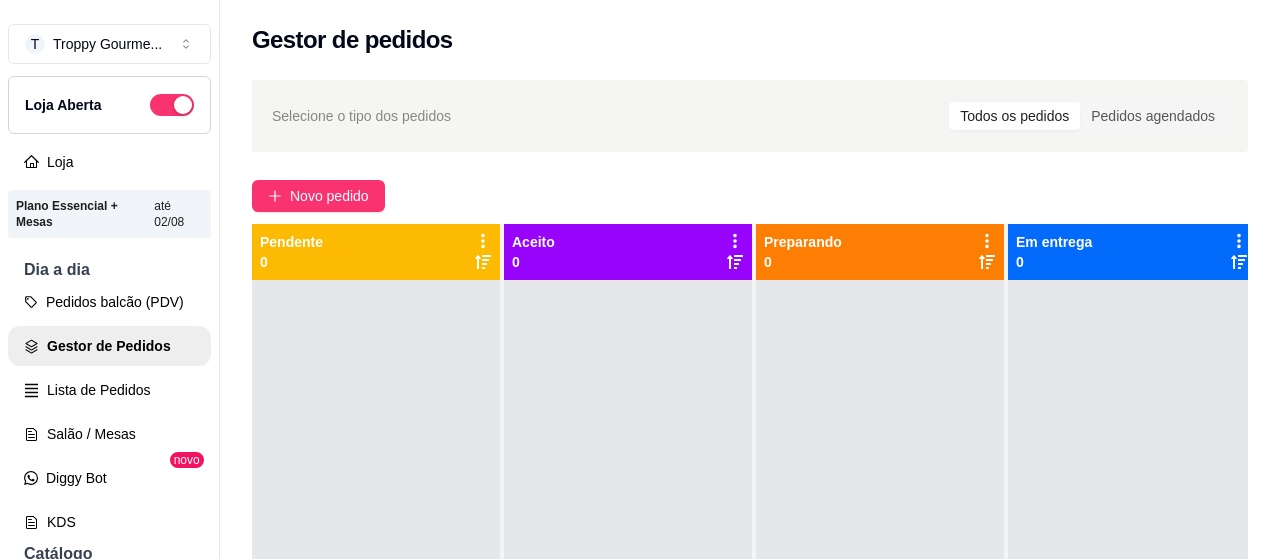 click on "Gestor de pedidos" at bounding box center (750, 34) 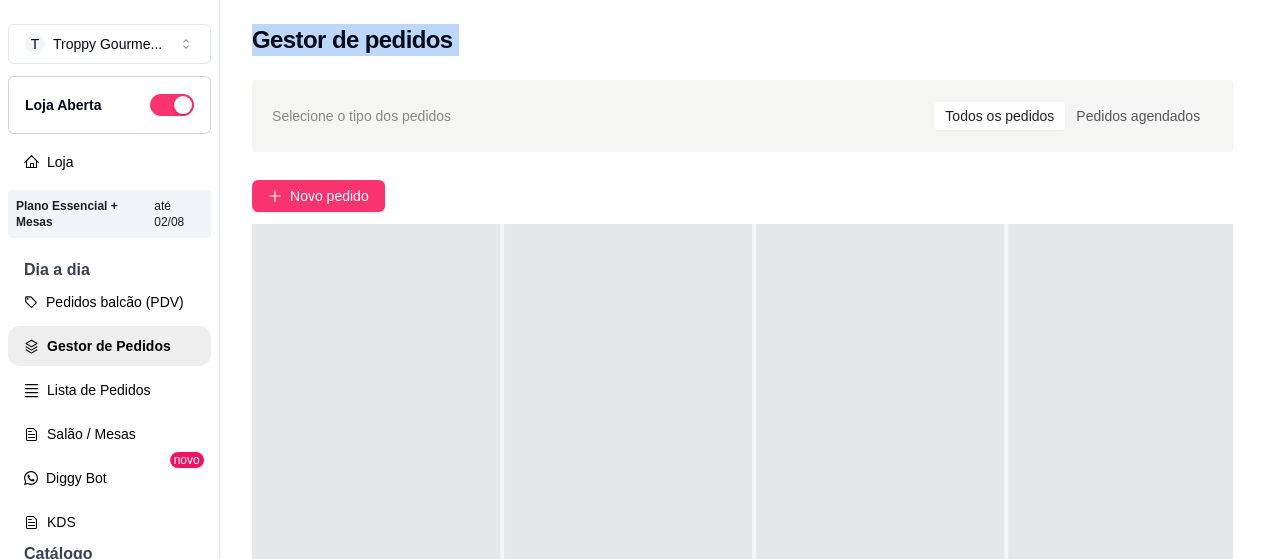 scroll, scrollTop: 0, scrollLeft: 0, axis: both 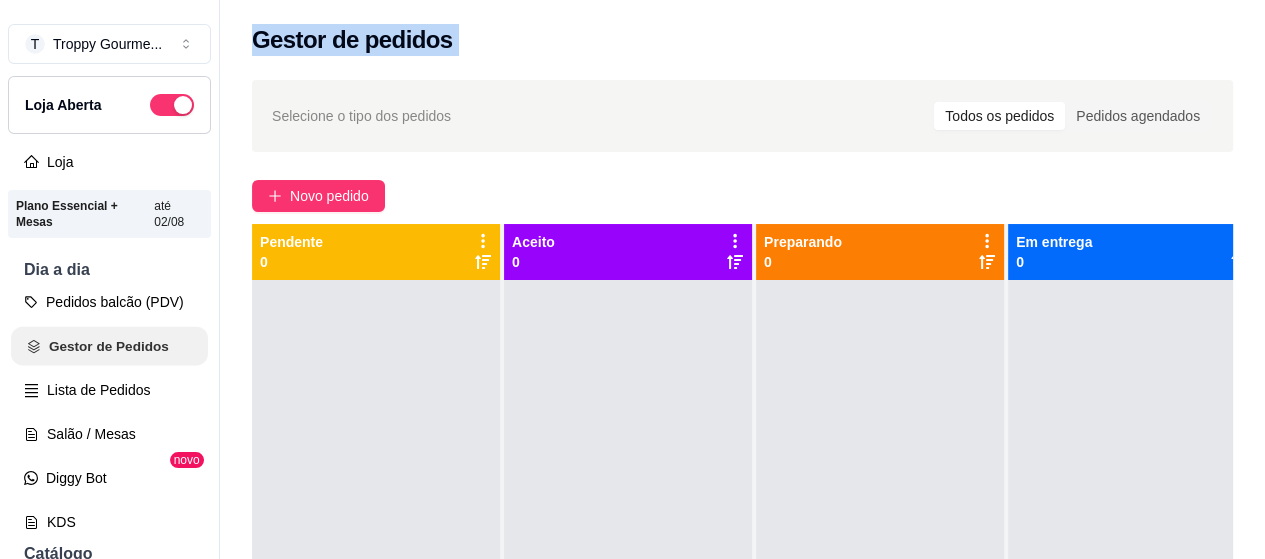 click on "Gestor de Pedidos" at bounding box center [109, 346] 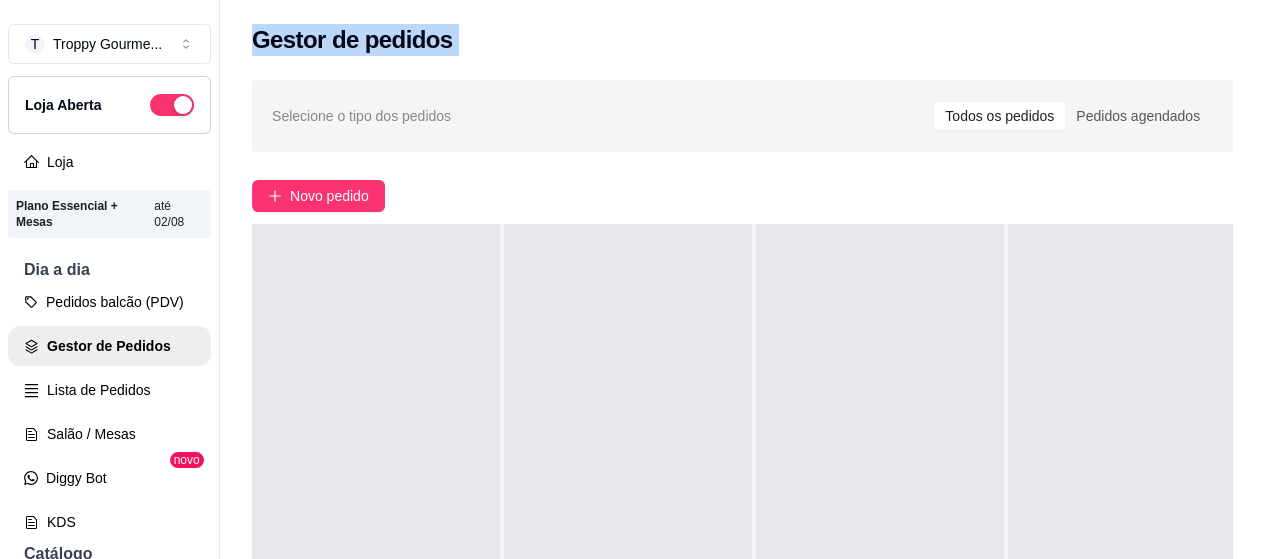 scroll, scrollTop: 0, scrollLeft: 0, axis: both 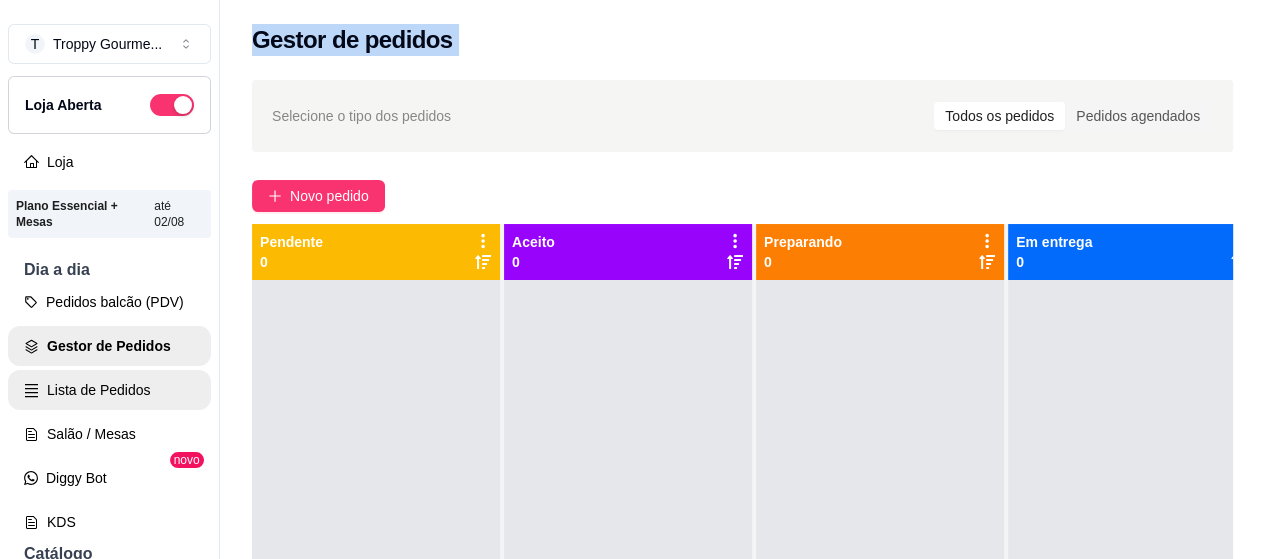 click on "Lista de Pedidos" at bounding box center [109, 390] 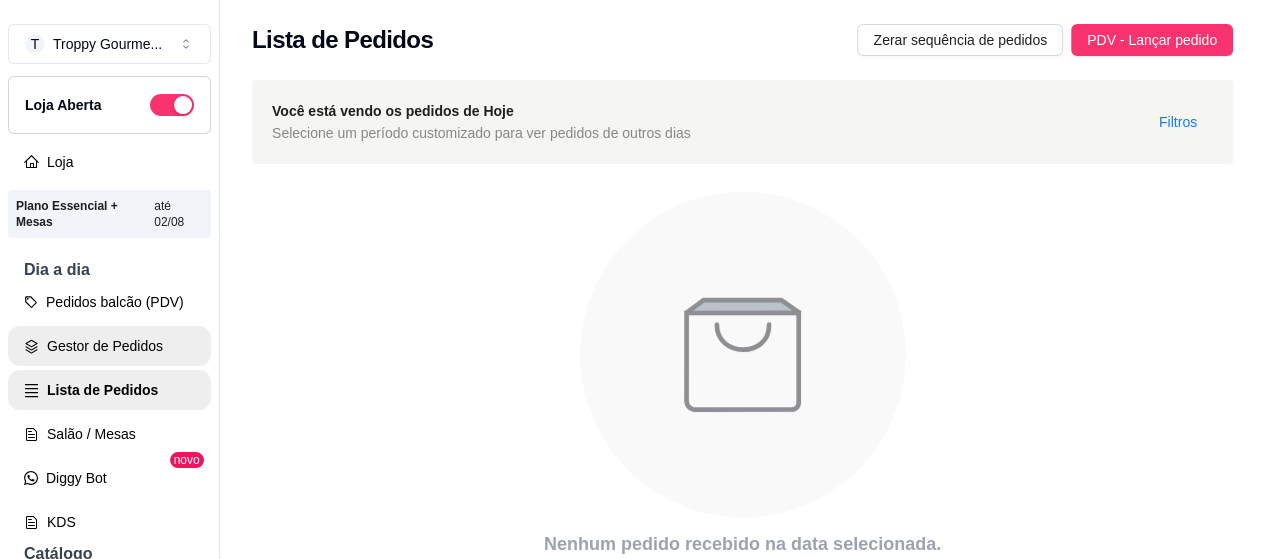 click on "Gestor de Pedidos" at bounding box center [109, 346] 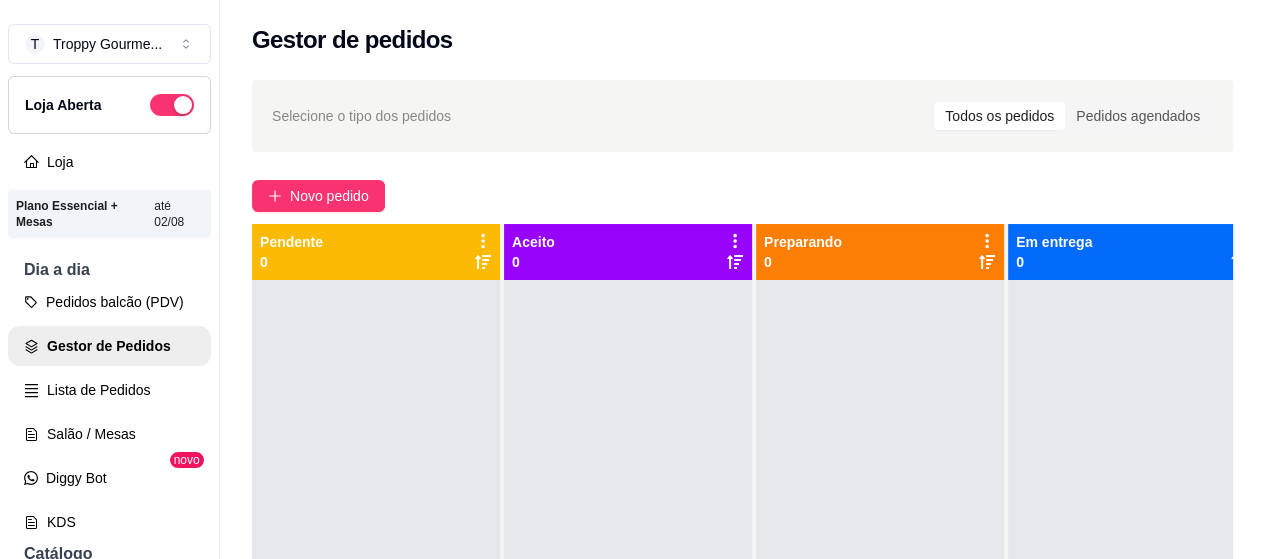 click on "Selecione o tipo dos pedidos Todos os pedidos Pedidos agendados Novo pedido Pendente 0 Aceito 0 Preparando 0 Em entrega 0" at bounding box center [742, 437] 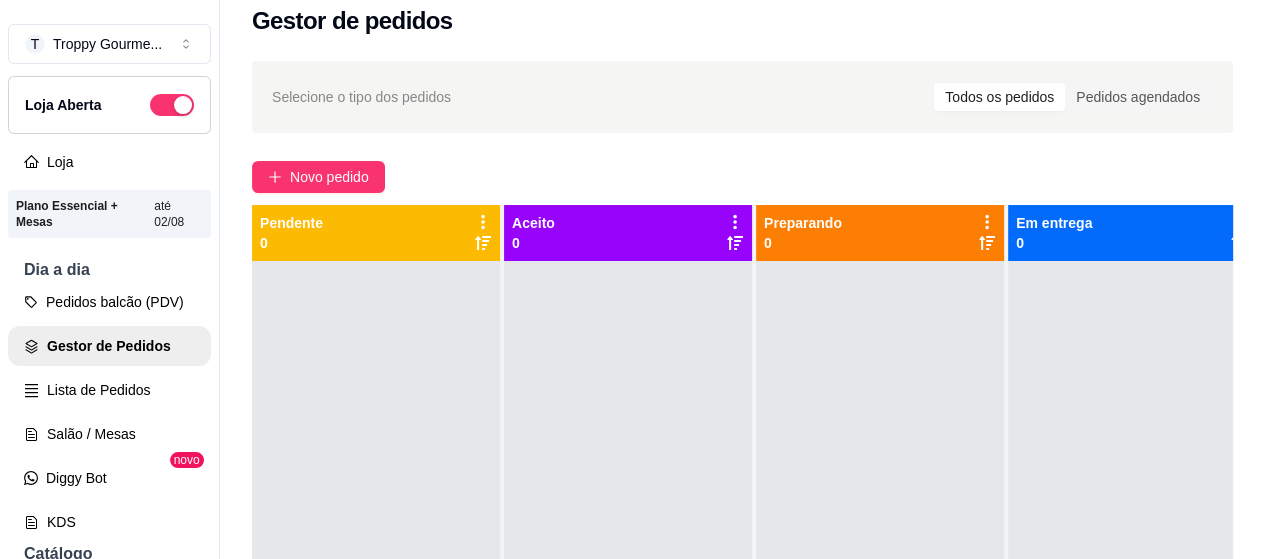 scroll, scrollTop: 0, scrollLeft: 0, axis: both 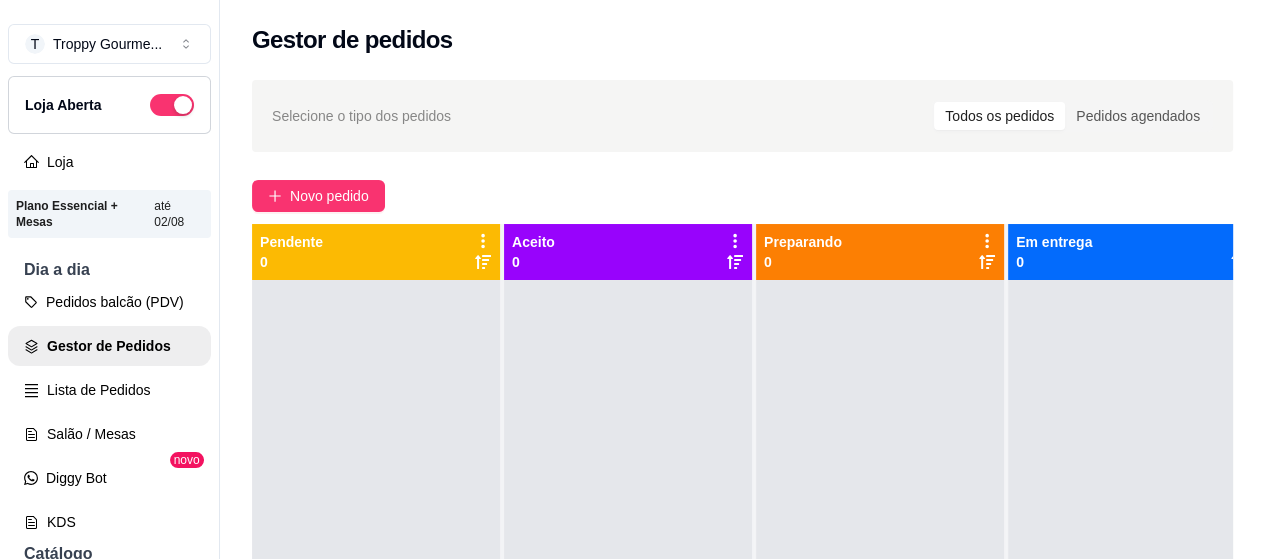 click on "Selecione o tipo dos pedidos Todos os pedidos Pedidos agendados Novo pedido Pendente 0 Aceito 0 Preparando 0 Em entrega 0" at bounding box center [742, 437] 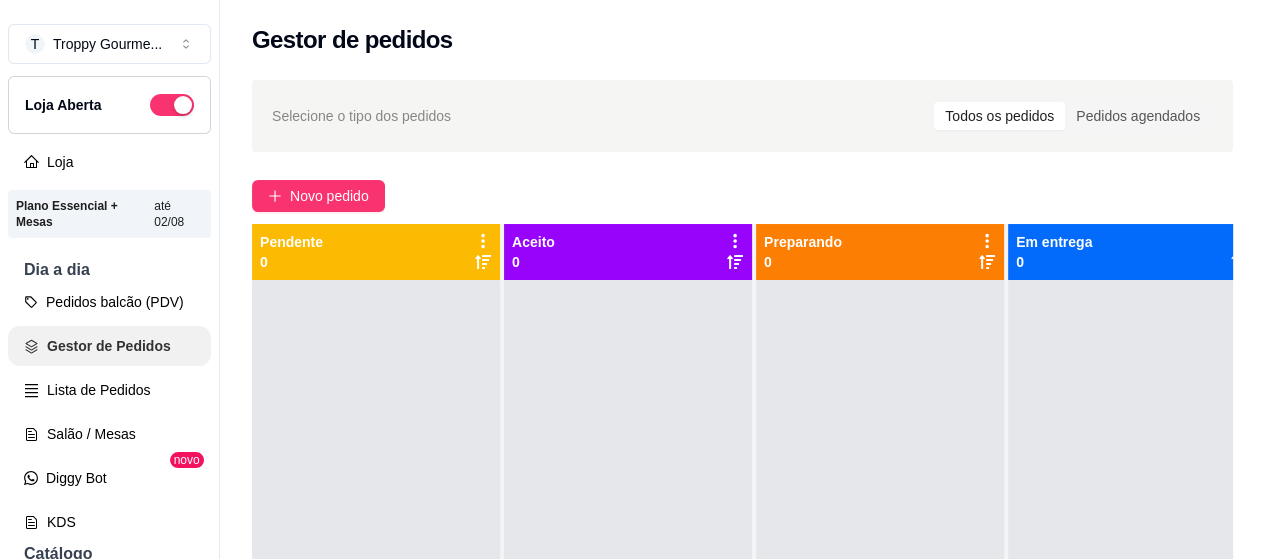 click on "Gestor de Pedidos" at bounding box center [109, 346] 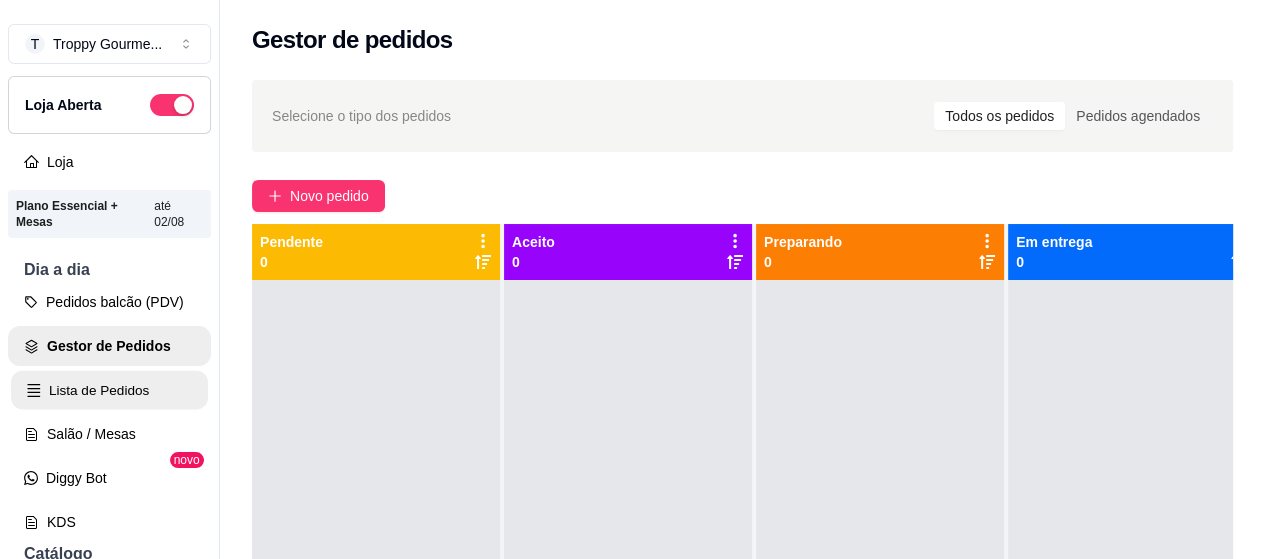 click on "Lista de Pedidos" at bounding box center (109, 390) 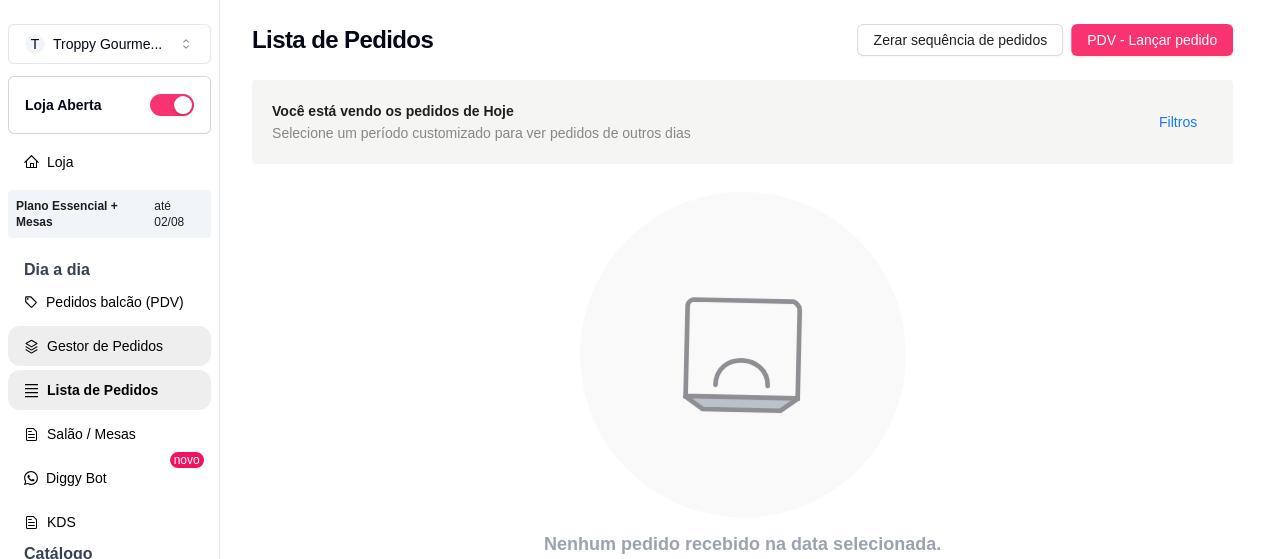 click on "Gestor de Pedidos" at bounding box center (109, 346) 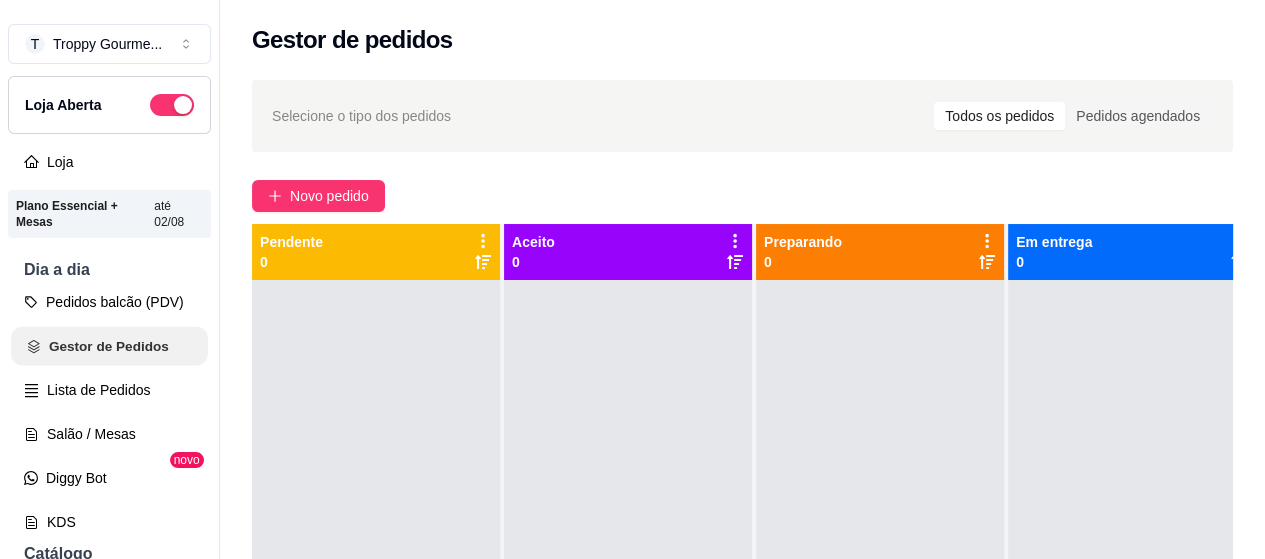 click on "Gestor de Pedidos" at bounding box center [109, 346] 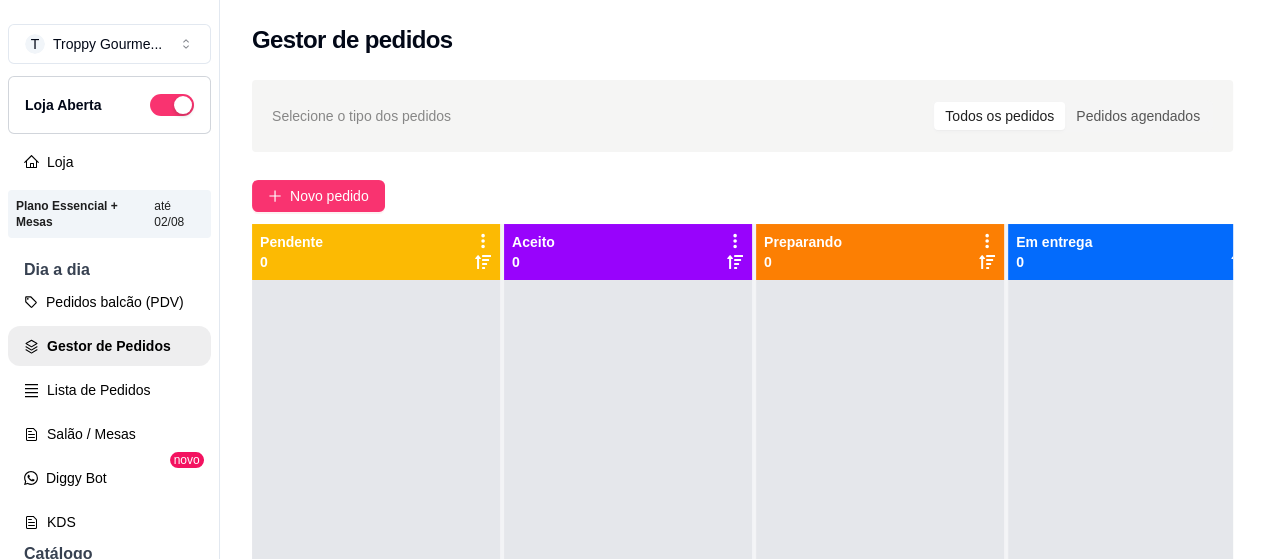 scroll, scrollTop: 71, scrollLeft: 0, axis: vertical 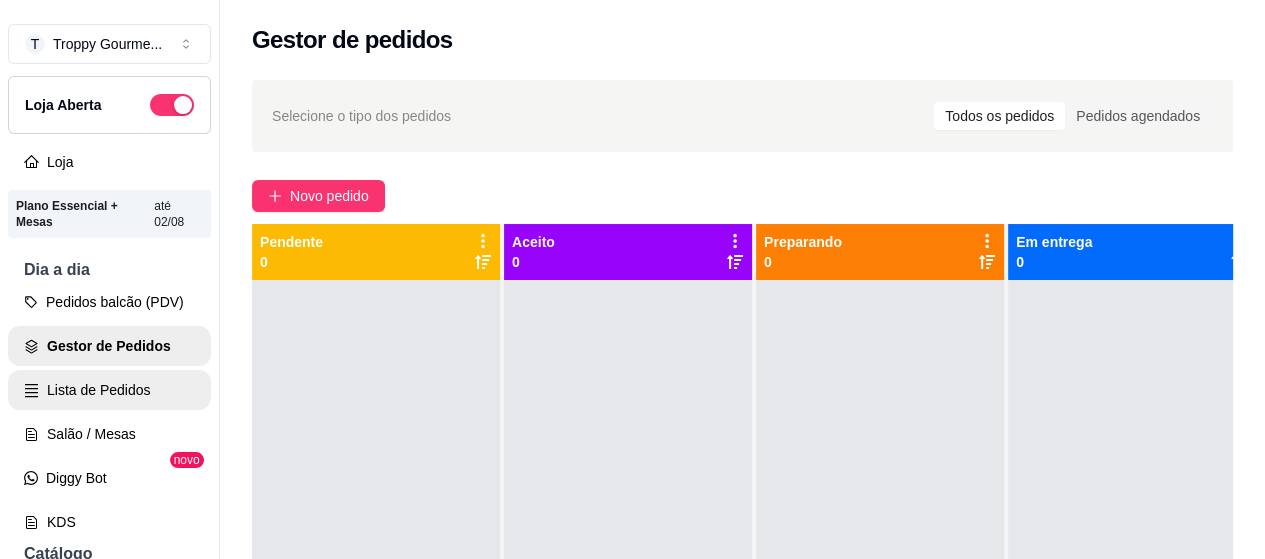 click on "Lista de Pedidos" at bounding box center [109, 390] 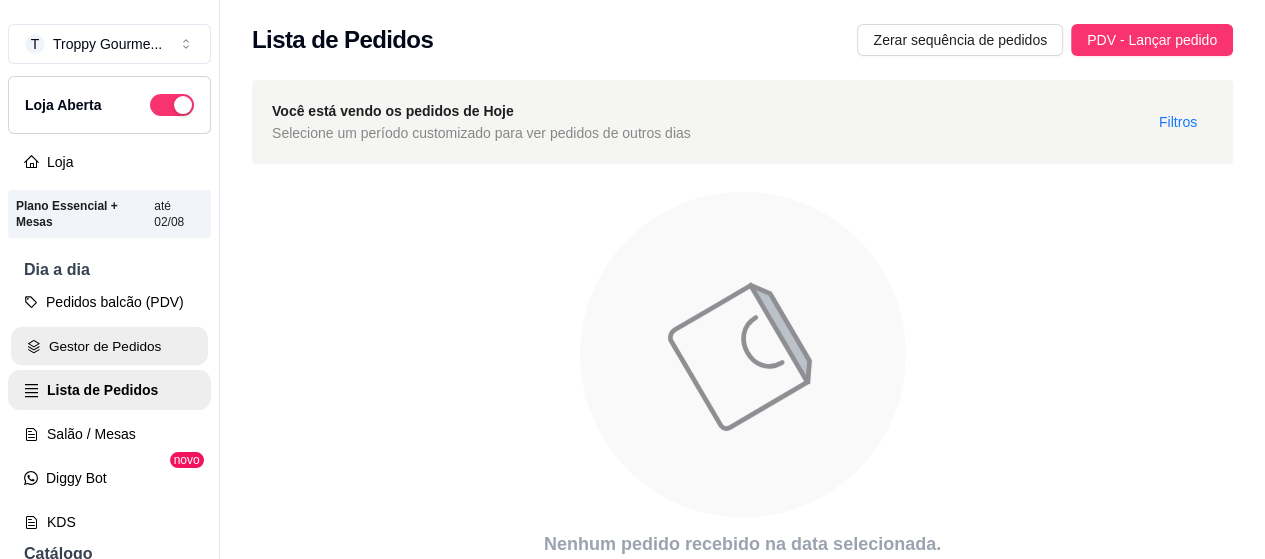 click on "Gestor de Pedidos" at bounding box center (109, 346) 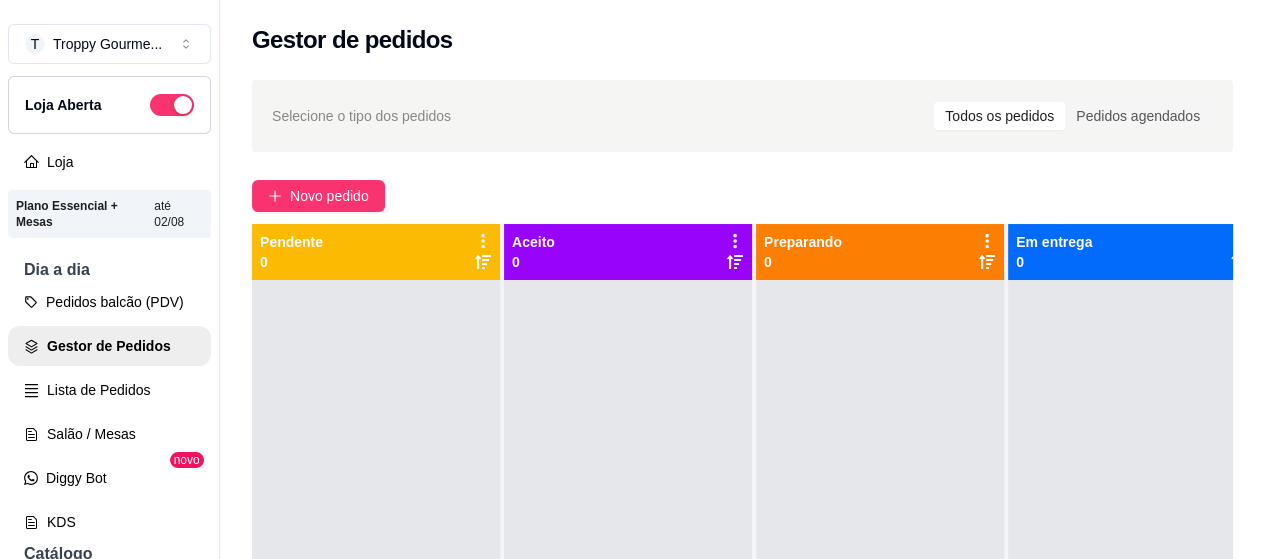 scroll, scrollTop: 32, scrollLeft: 0, axis: vertical 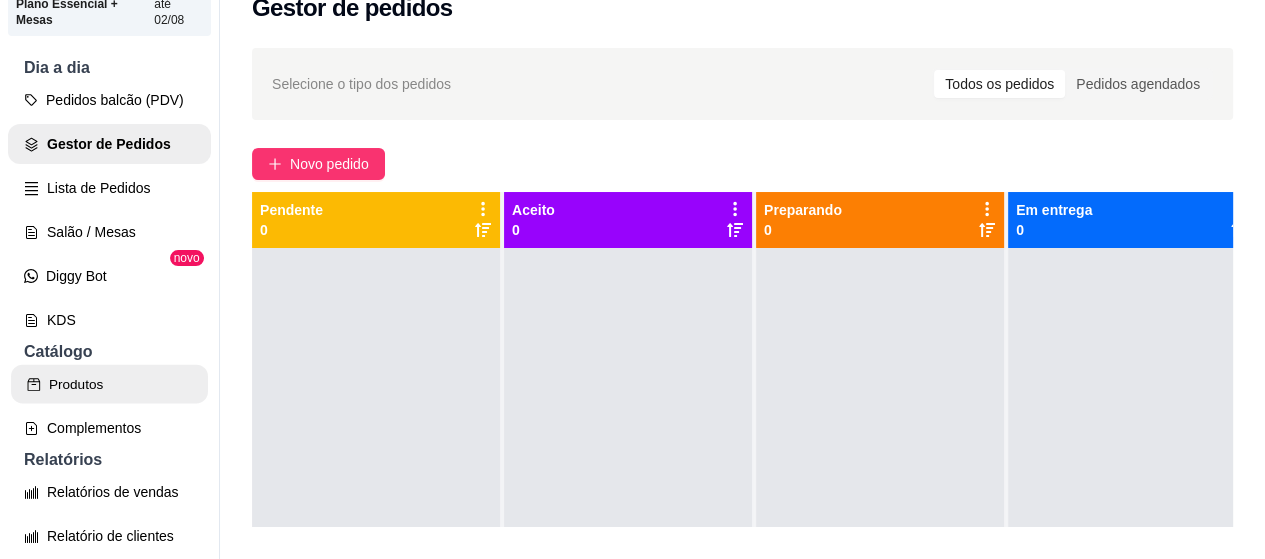 click on "Produtos" at bounding box center [109, 384] 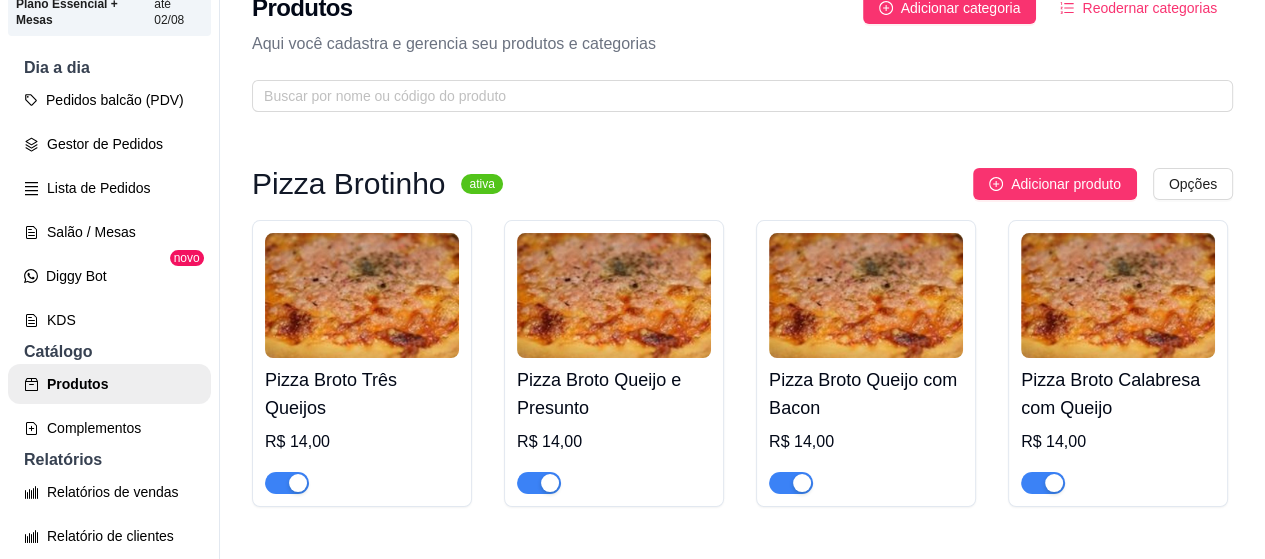 scroll, scrollTop: 0, scrollLeft: 0, axis: both 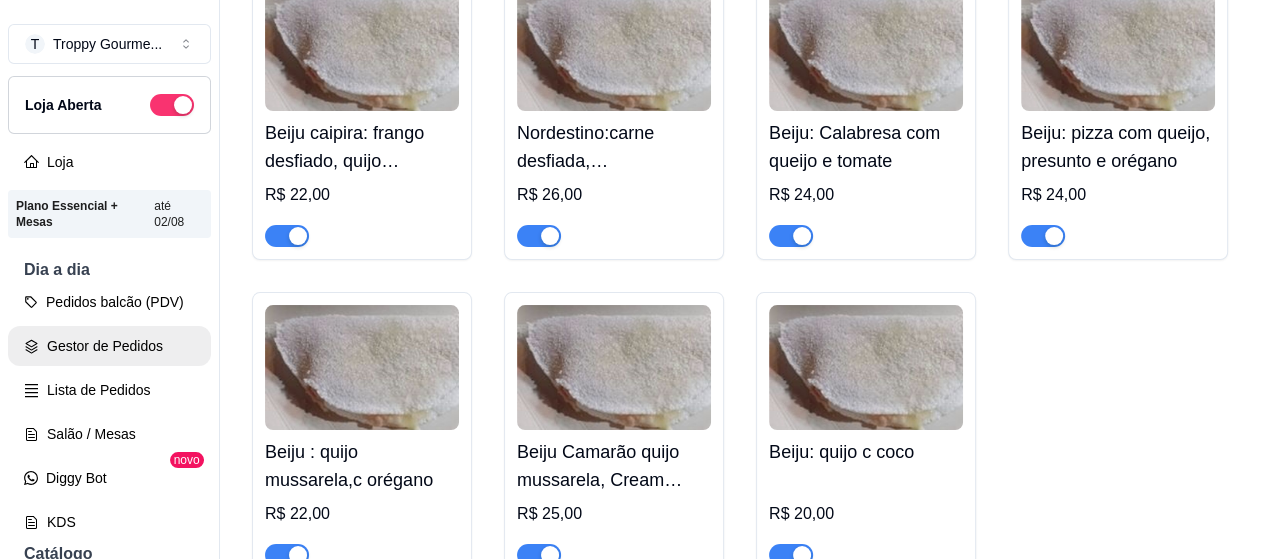 click on "Gestor de Pedidos" at bounding box center (109, 346) 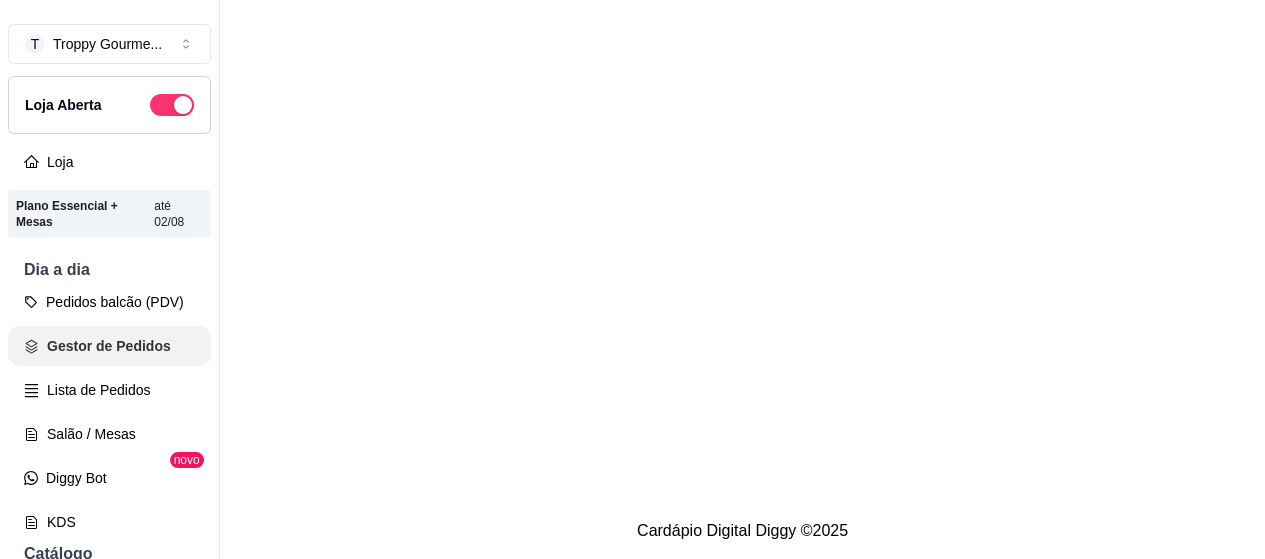 scroll, scrollTop: 0, scrollLeft: 0, axis: both 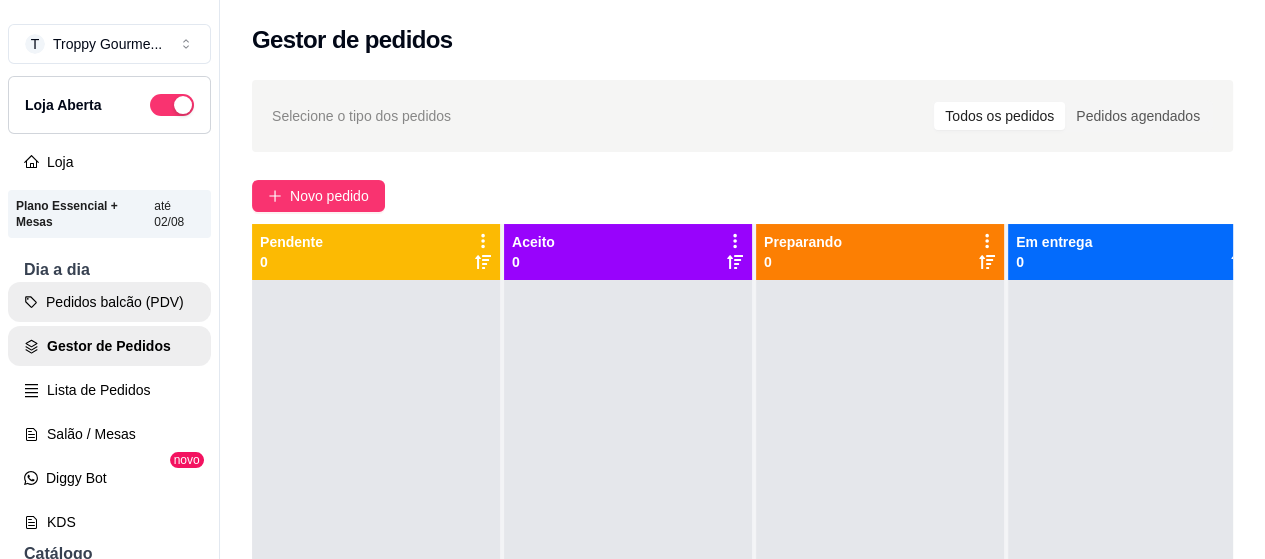 click on "Pedidos balcão (PDV)" at bounding box center (109, 302) 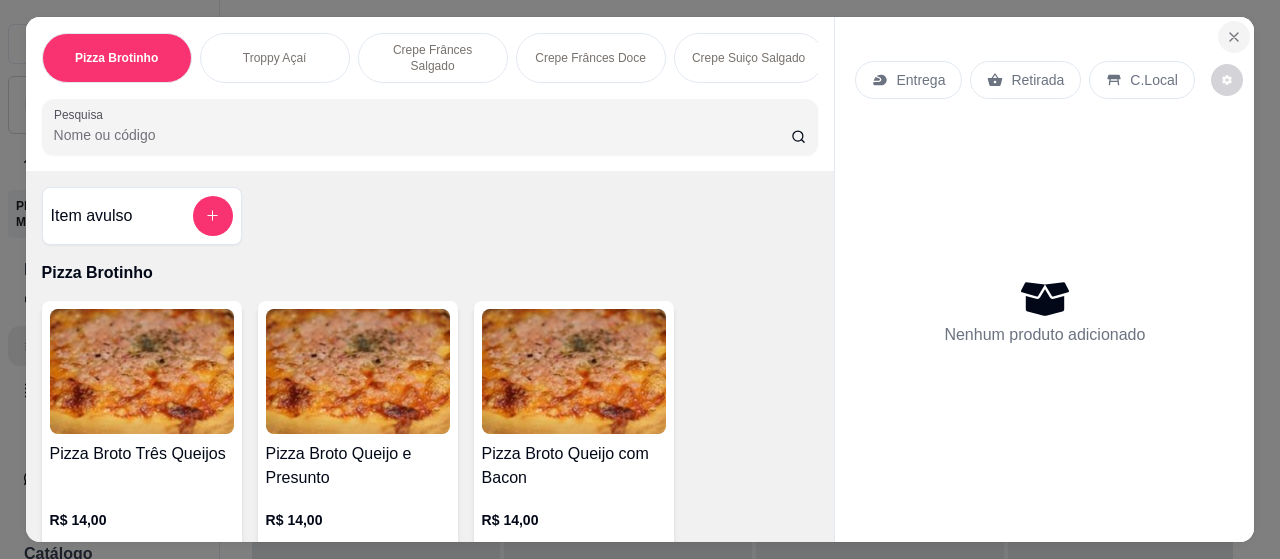 click 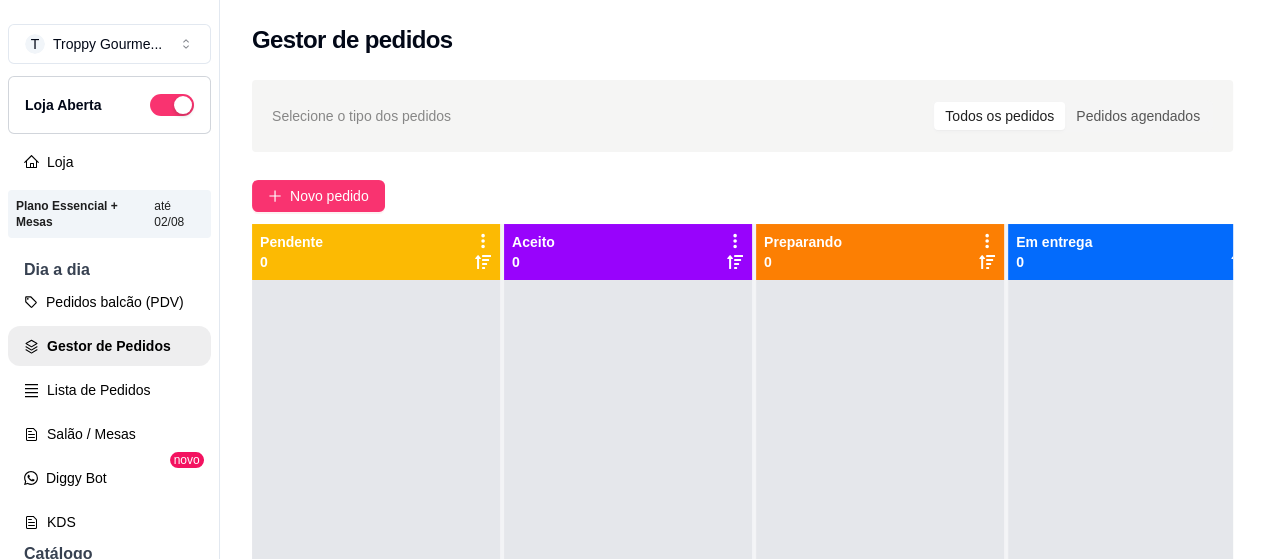 scroll, scrollTop: 32, scrollLeft: 0, axis: vertical 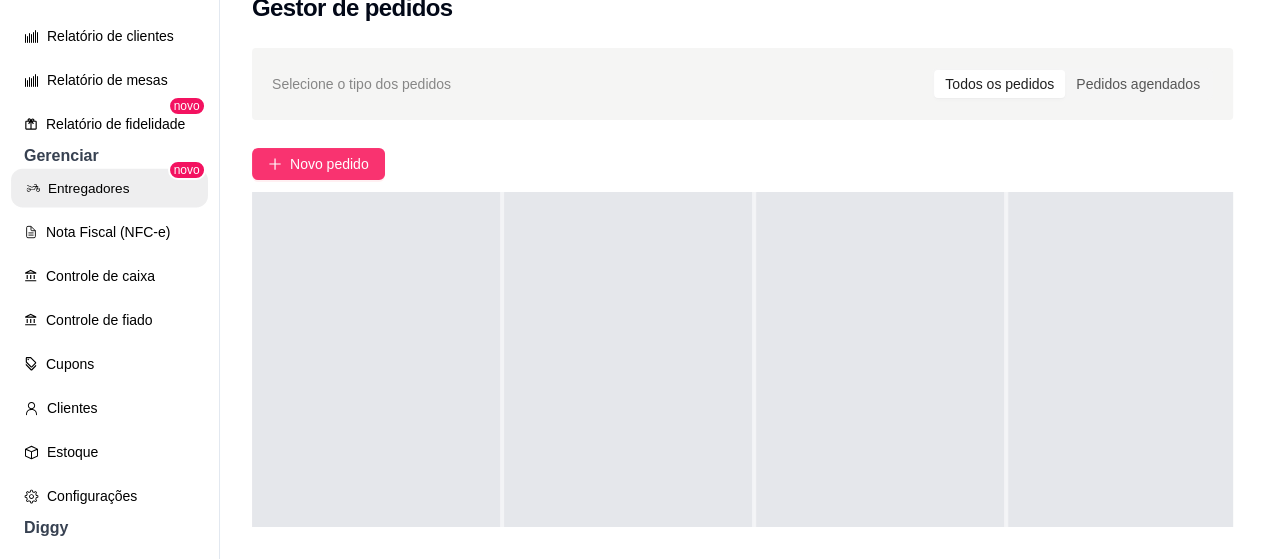 click on "Entregadores" at bounding box center [109, 188] 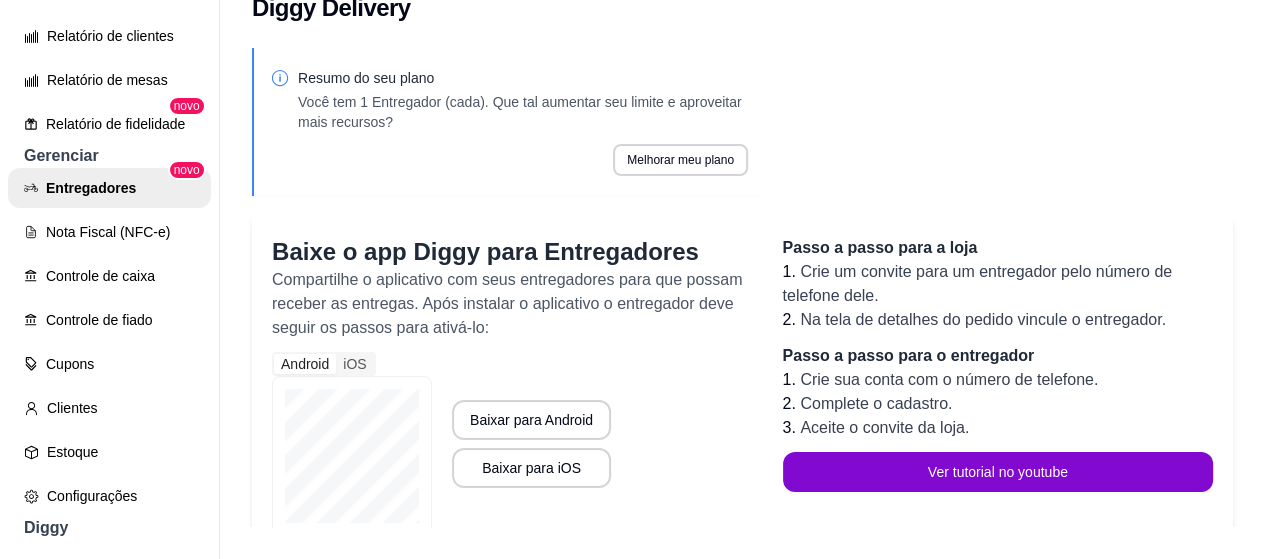 scroll, scrollTop: 0, scrollLeft: 0, axis: both 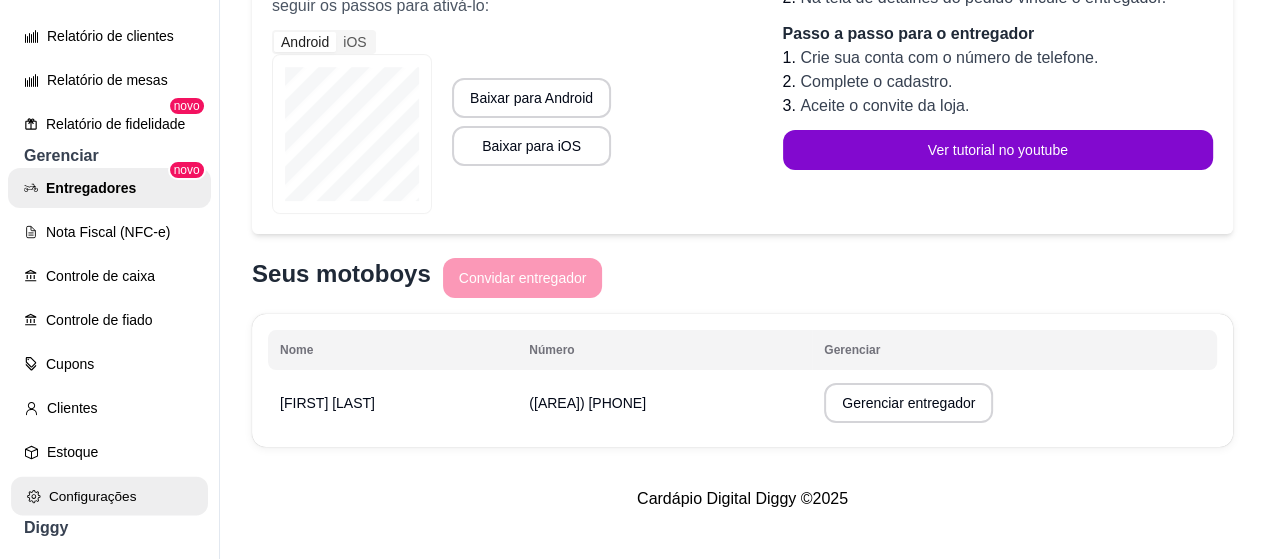 click on "Configurações" at bounding box center [109, 496] 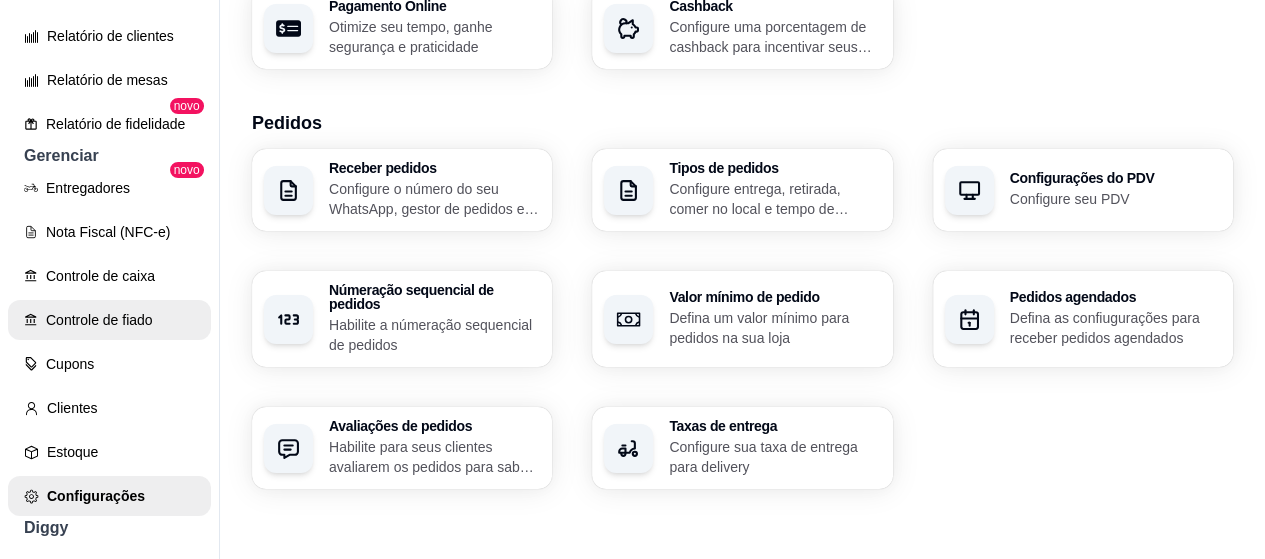 scroll, scrollTop: 0, scrollLeft: 0, axis: both 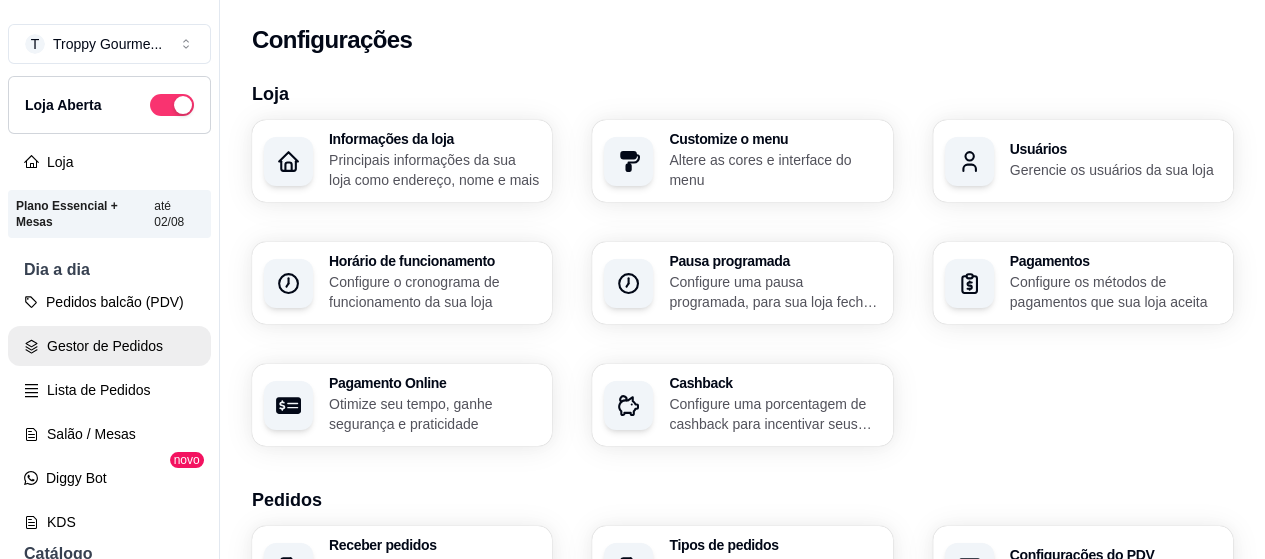 click on "Gestor de Pedidos" at bounding box center (109, 346) 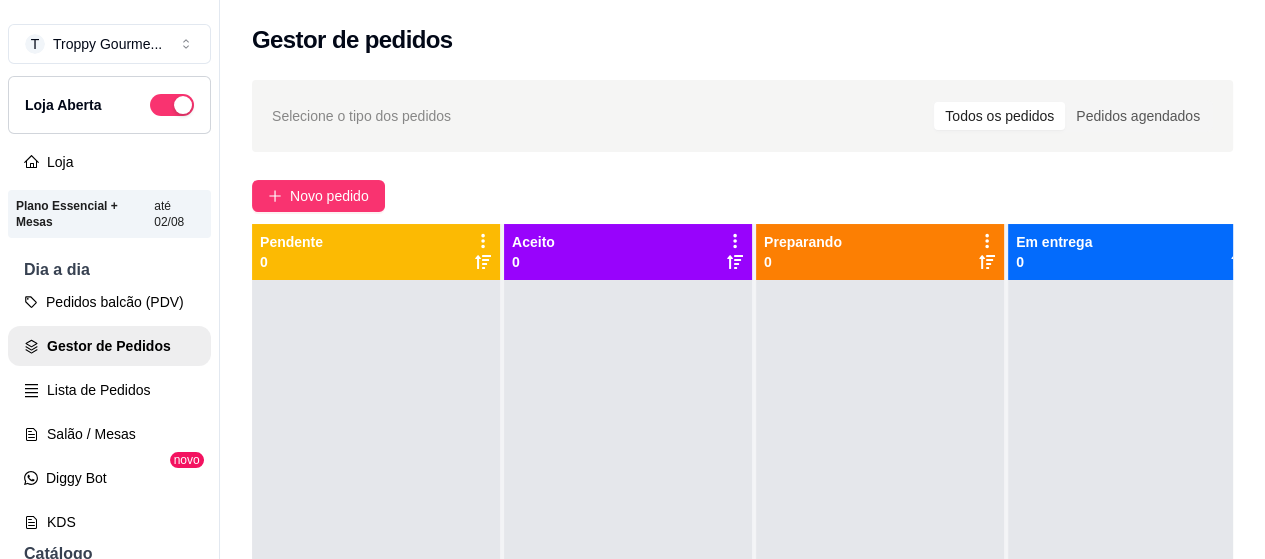 scroll, scrollTop: 32, scrollLeft: 0, axis: vertical 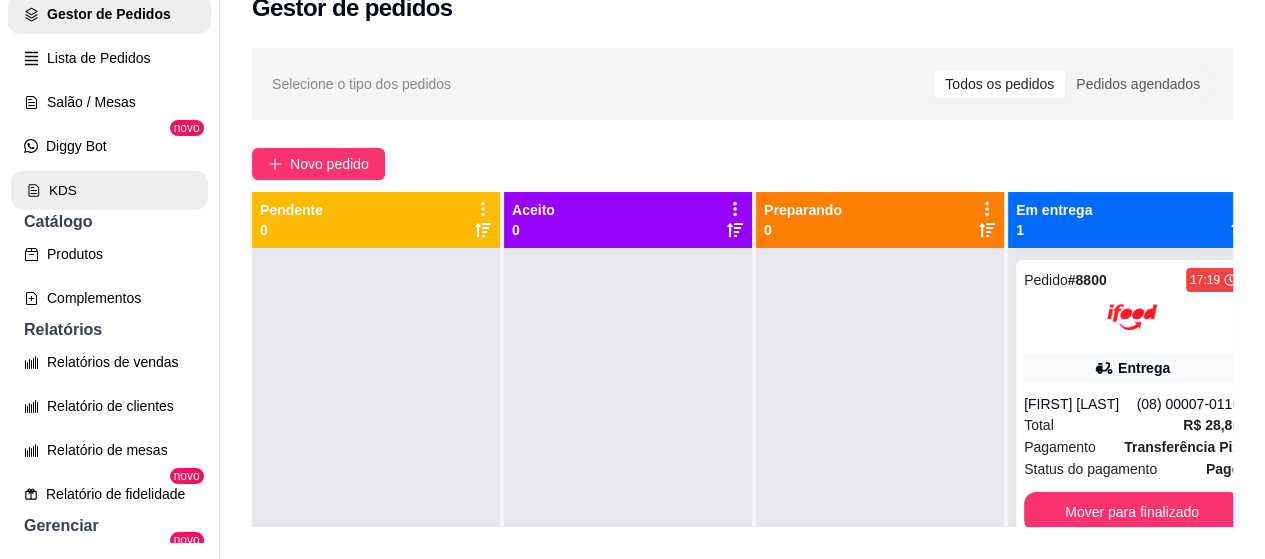 click on "KDS" at bounding box center (109, 190) 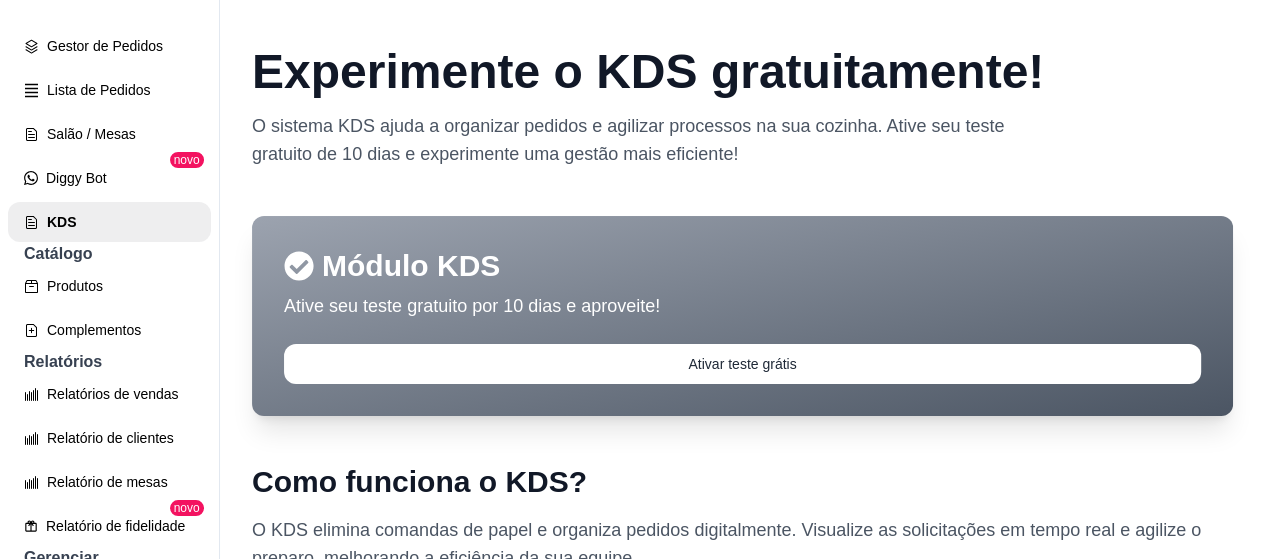 scroll, scrollTop: 32, scrollLeft: 0, axis: vertical 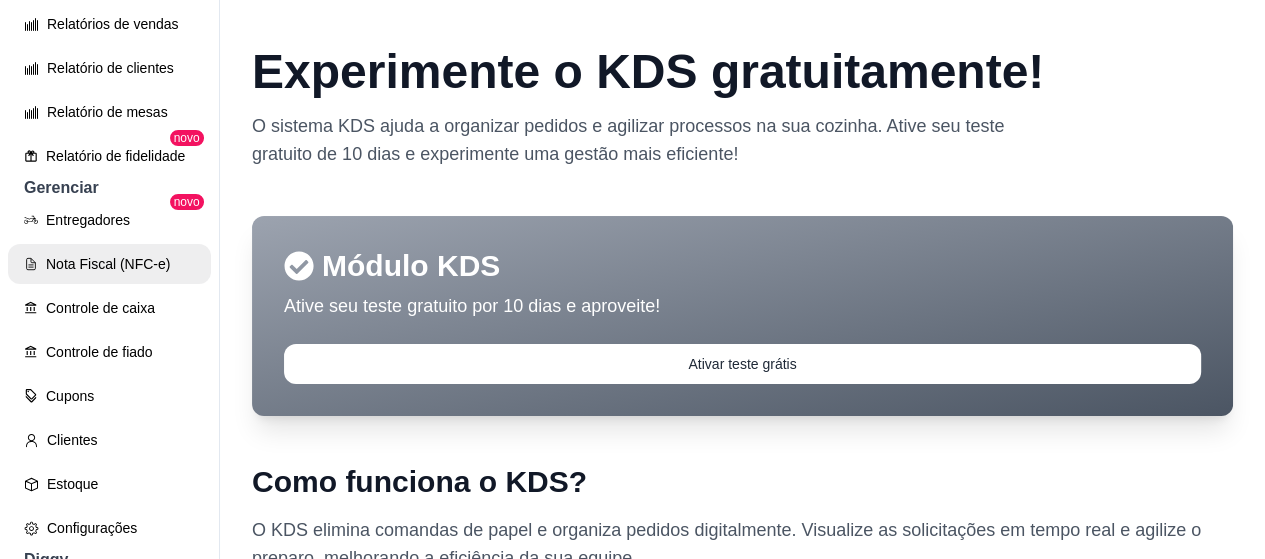 click on "Nota Fiscal (NFC-e)" at bounding box center (109, 264) 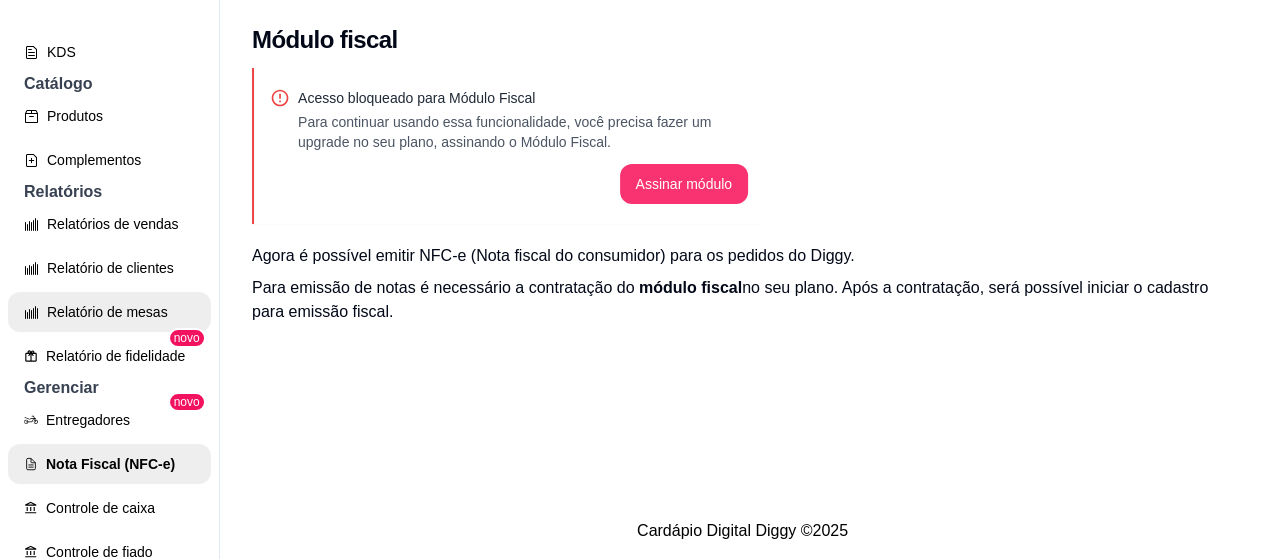 scroll, scrollTop: 370, scrollLeft: 0, axis: vertical 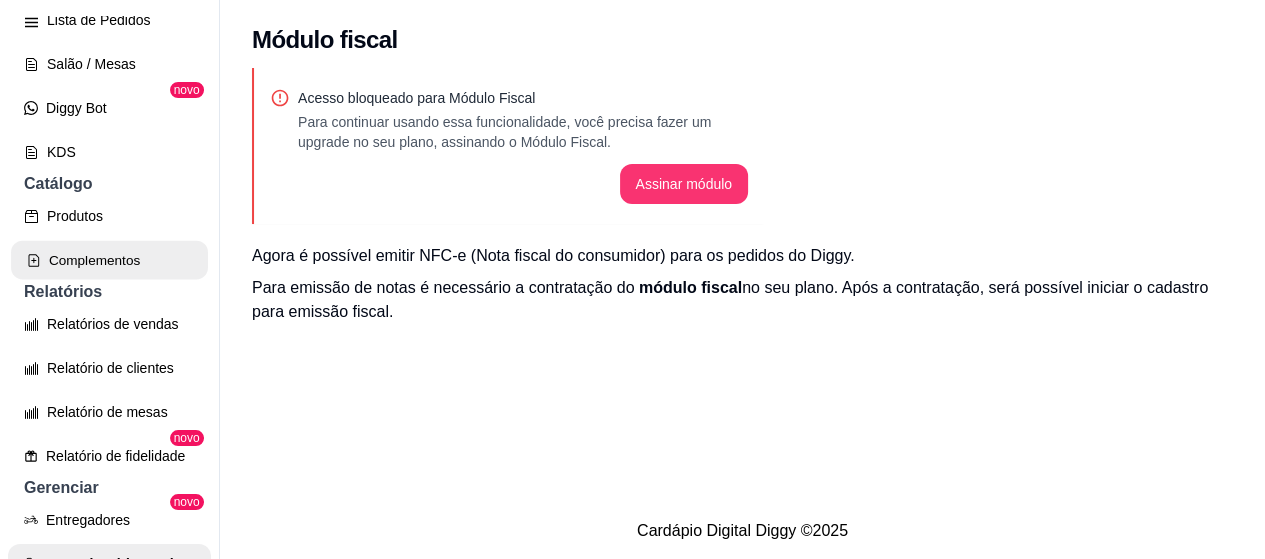 click on "Complementos" at bounding box center [109, 260] 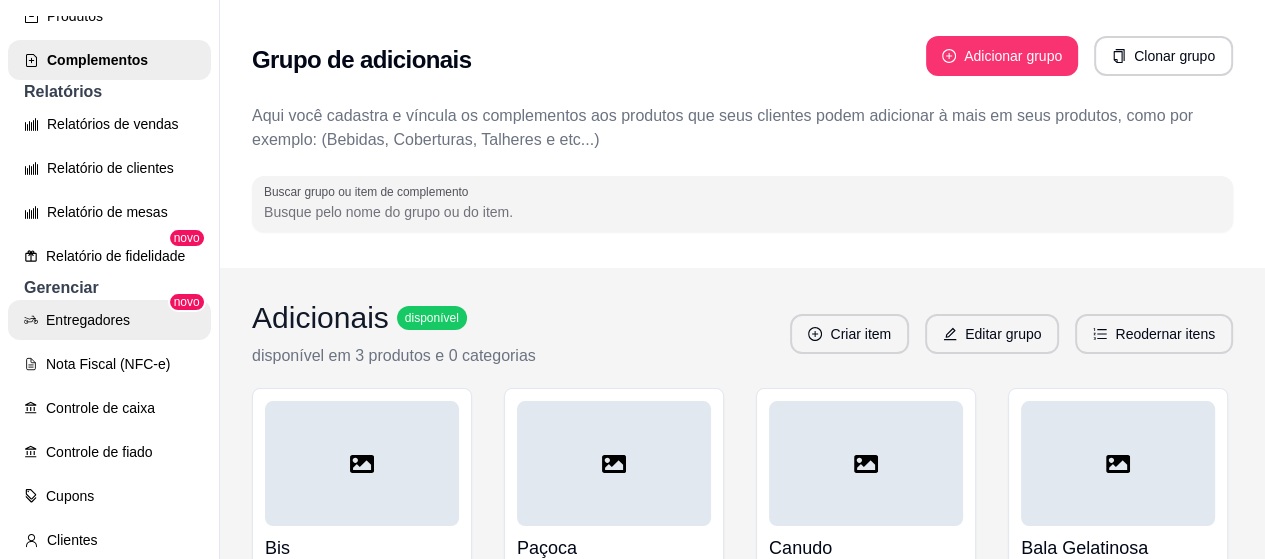 scroll, scrollTop: 770, scrollLeft: 0, axis: vertical 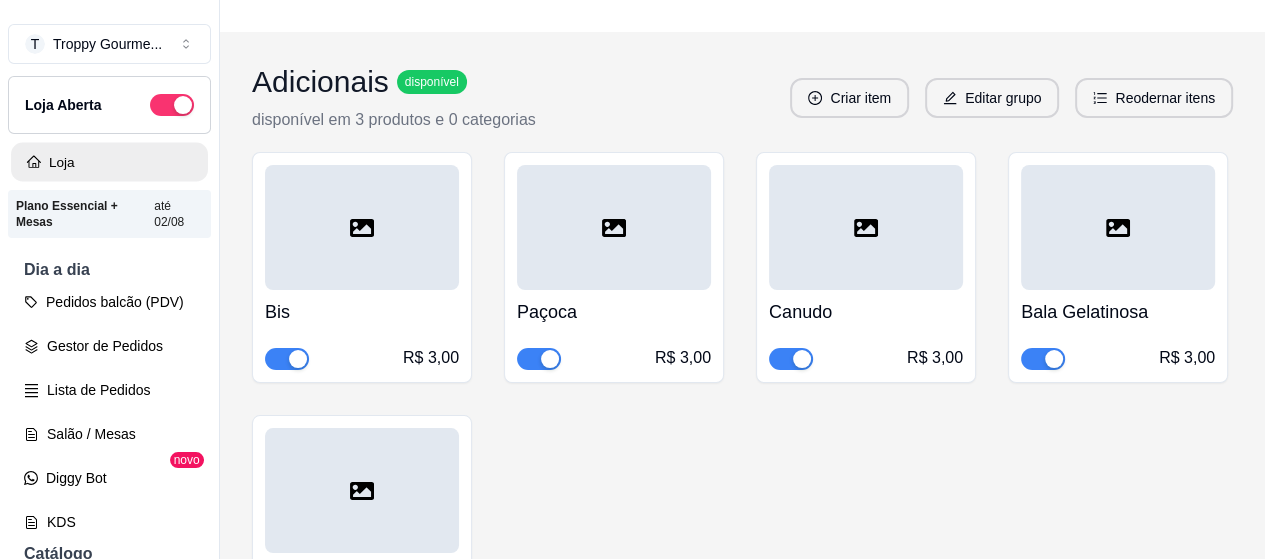 click on "Loja" at bounding box center [109, 162] 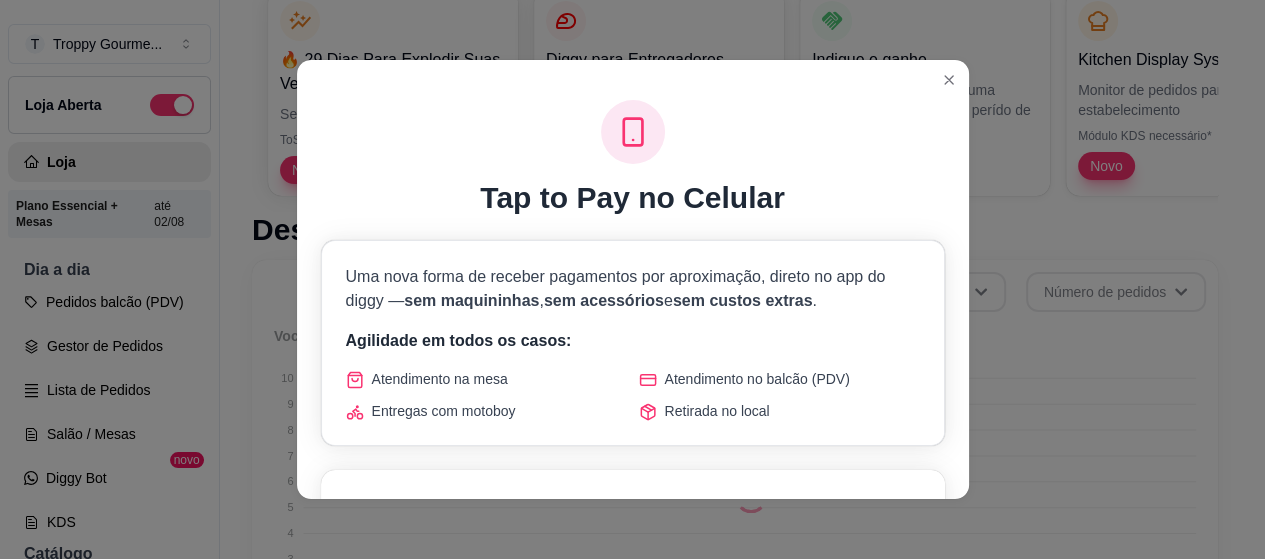 scroll, scrollTop: 32, scrollLeft: 0, axis: vertical 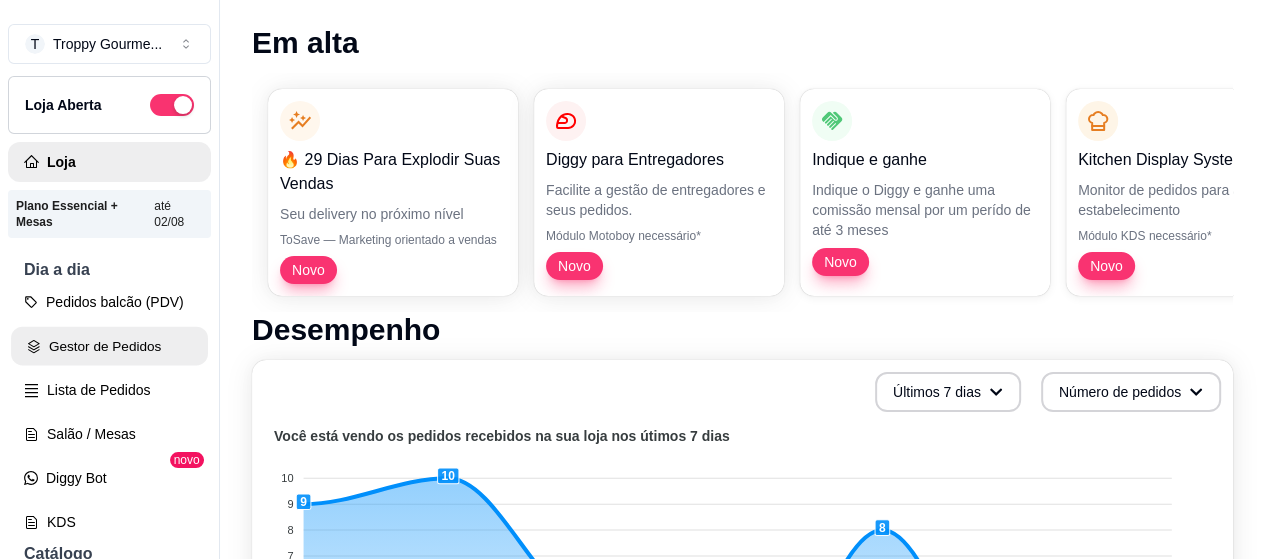 click on "Gestor de Pedidos" at bounding box center [109, 346] 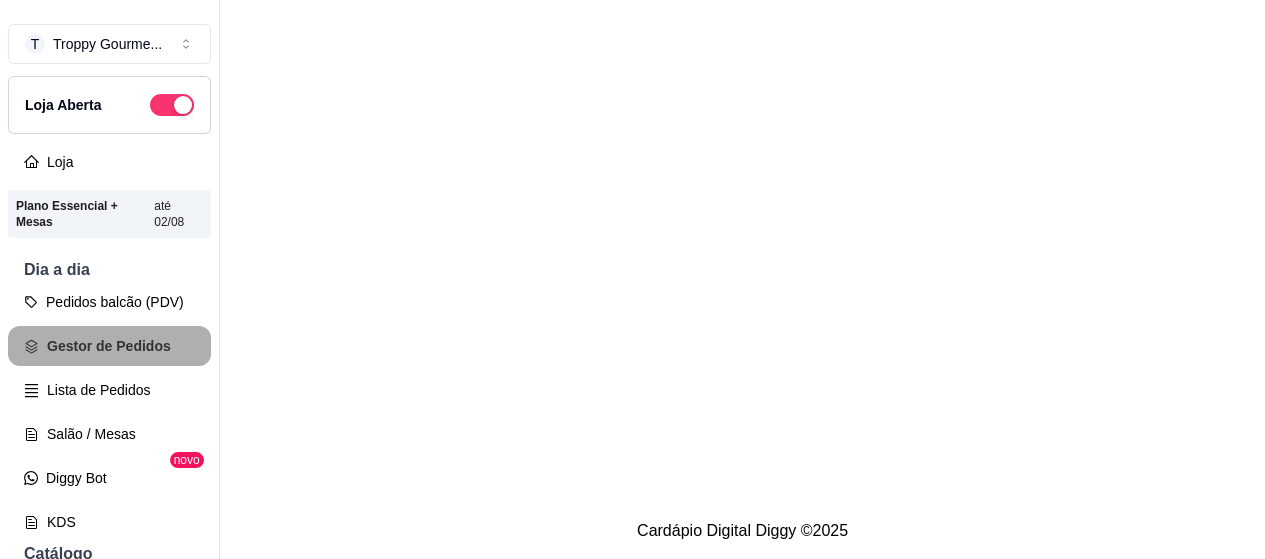 scroll, scrollTop: 0, scrollLeft: 0, axis: both 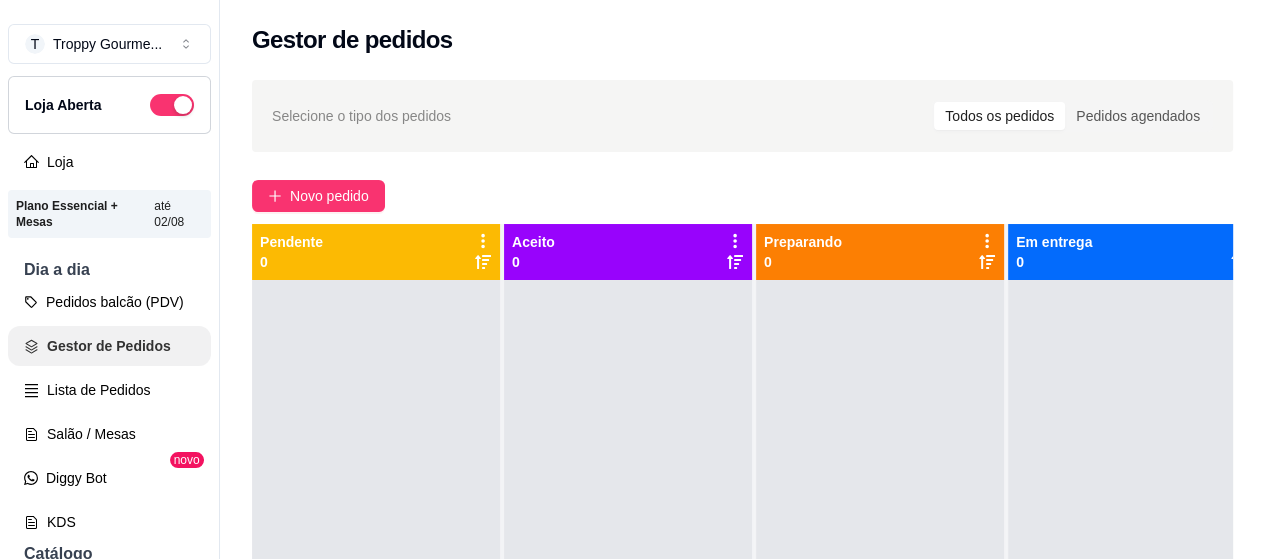 click on "Gestor de Pedidos" at bounding box center [109, 346] 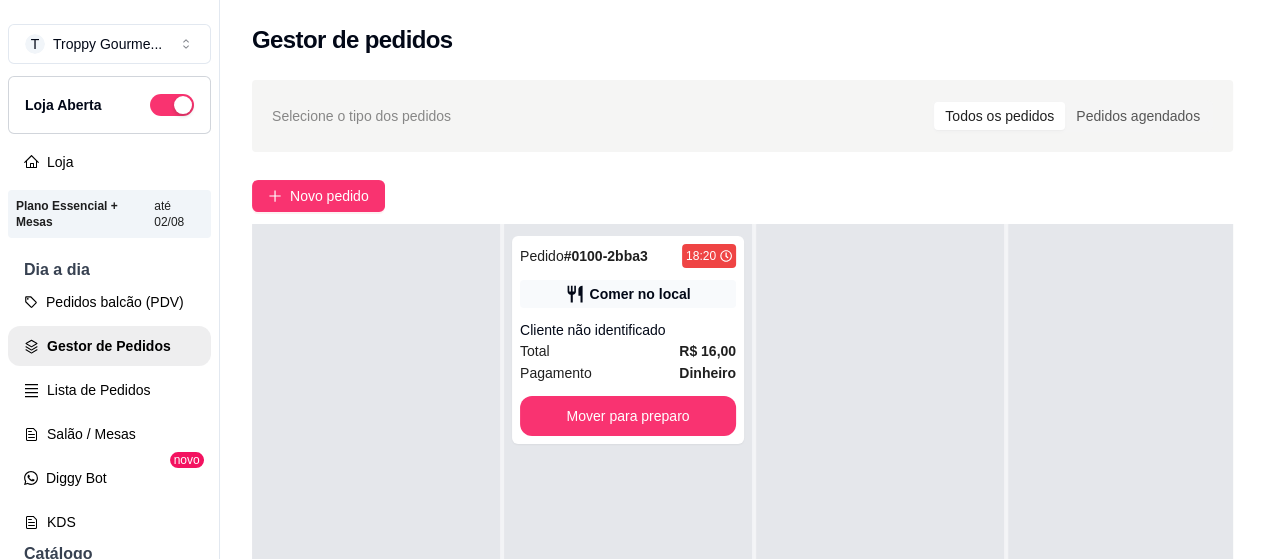 scroll, scrollTop: 0, scrollLeft: 0, axis: both 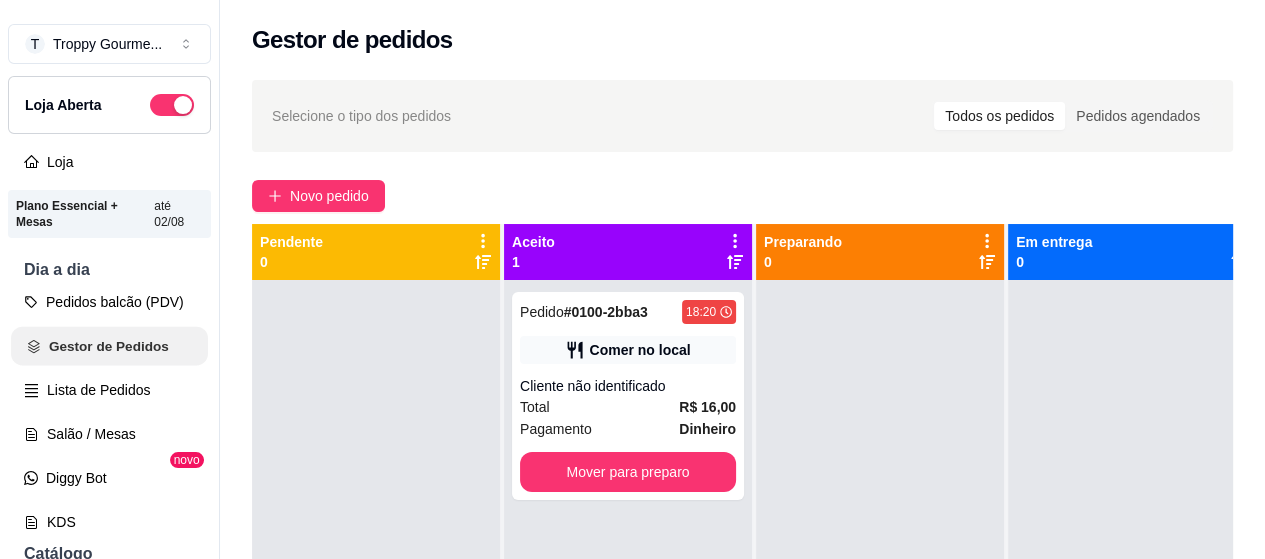 click on "Gestor de Pedidos" at bounding box center [109, 346] 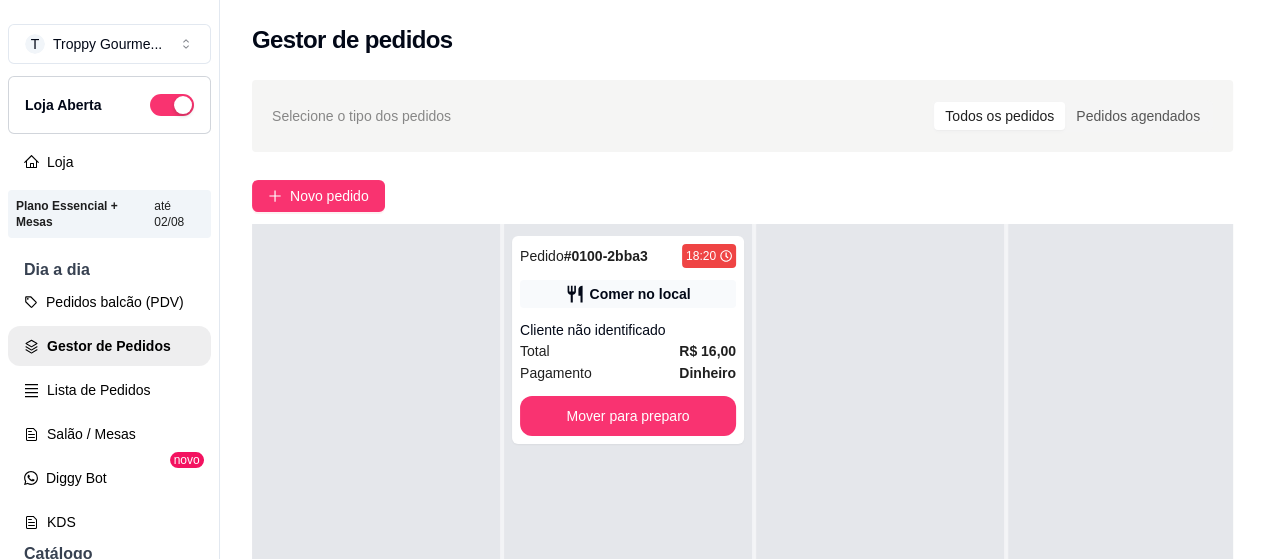 scroll, scrollTop: 0, scrollLeft: 0, axis: both 